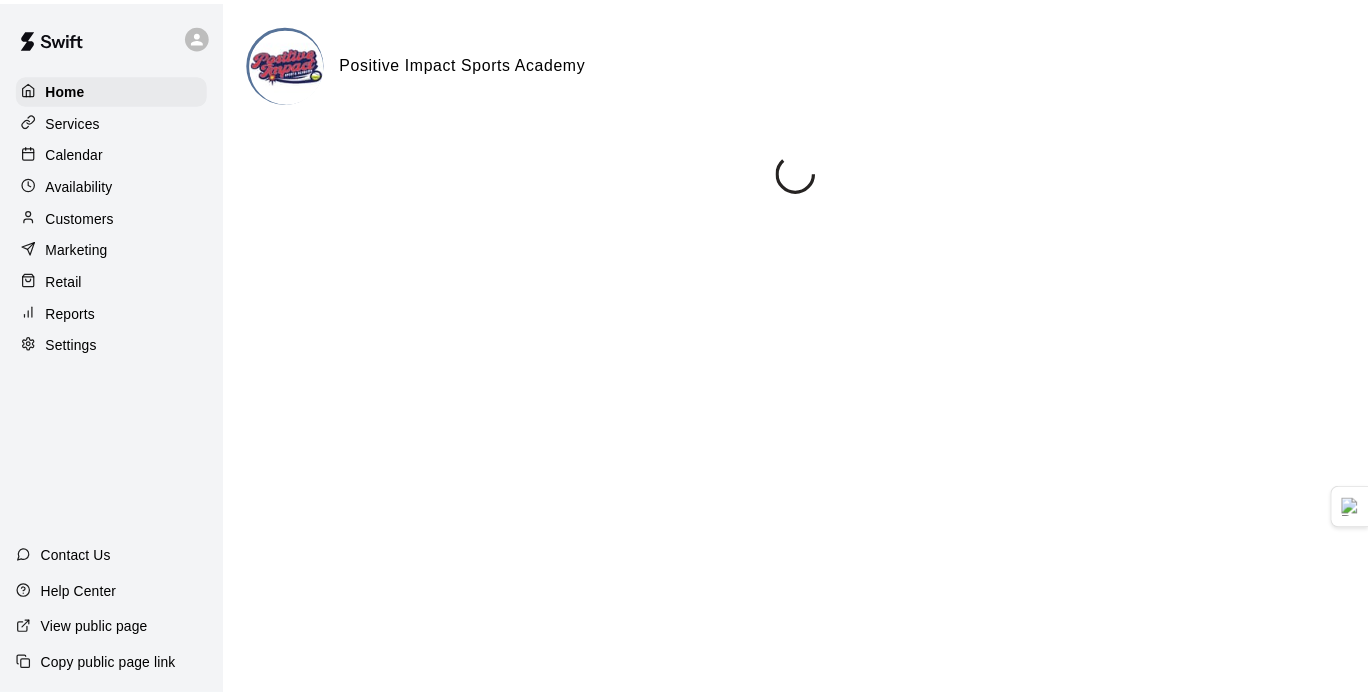 scroll, scrollTop: 0, scrollLeft: 0, axis: both 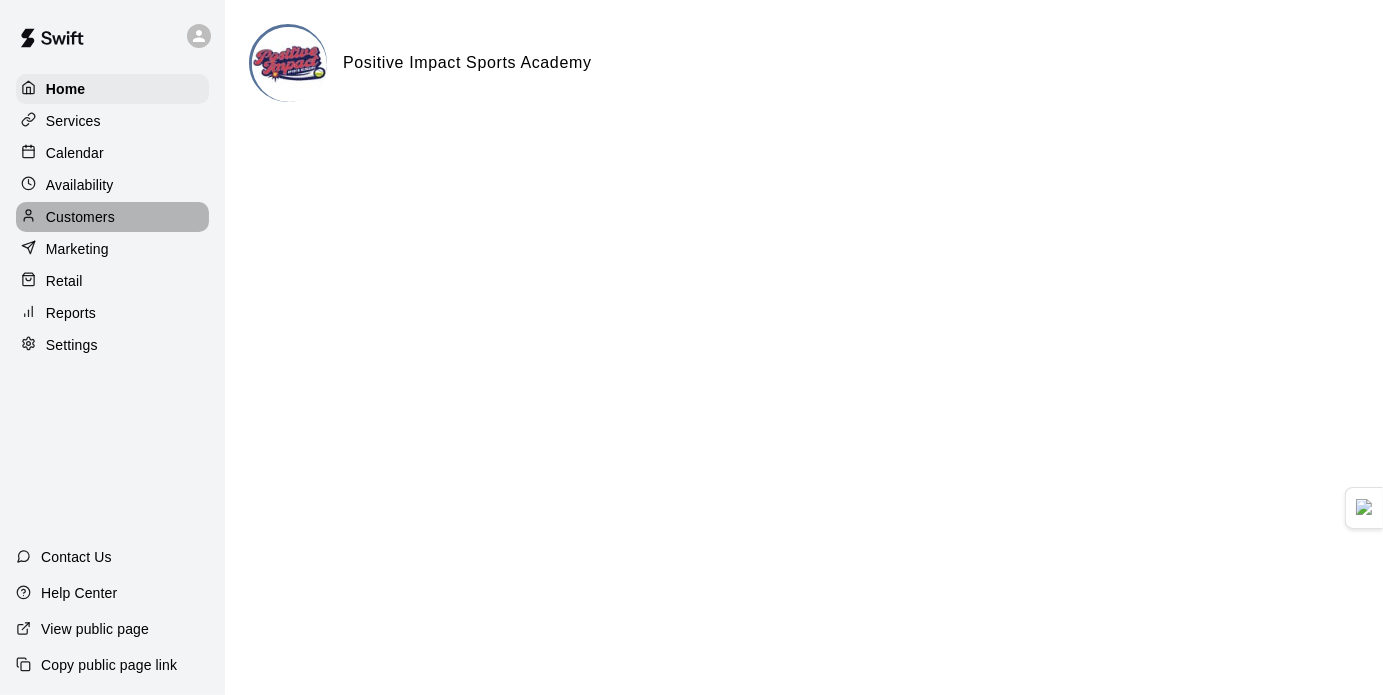 click on "Customers" at bounding box center [112, 217] 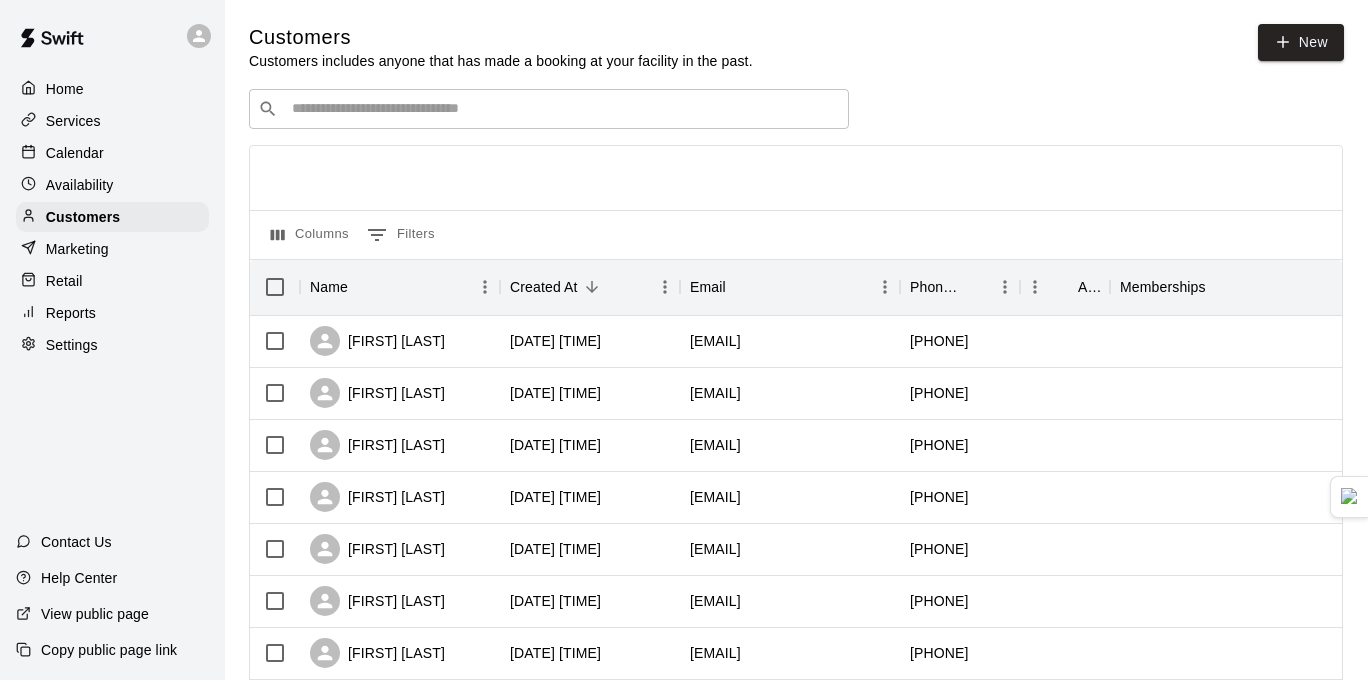 click on "​ ​" at bounding box center (549, 109) 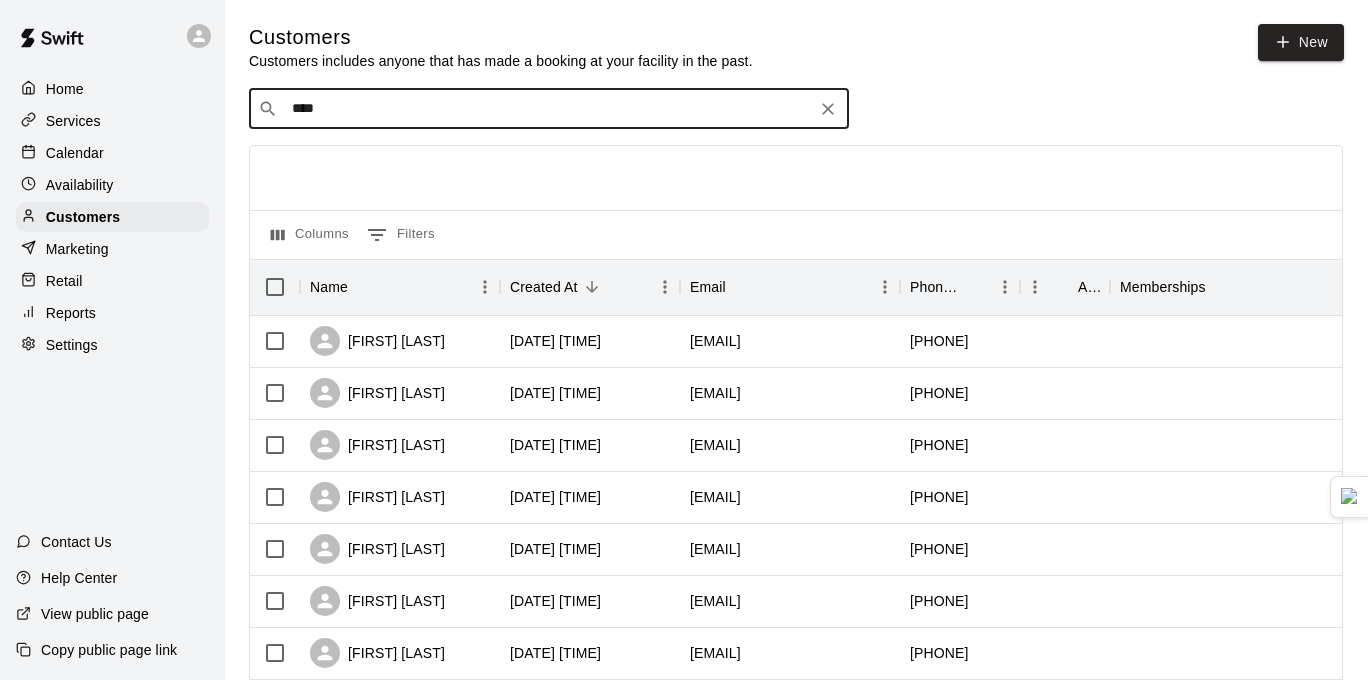 type on "*****" 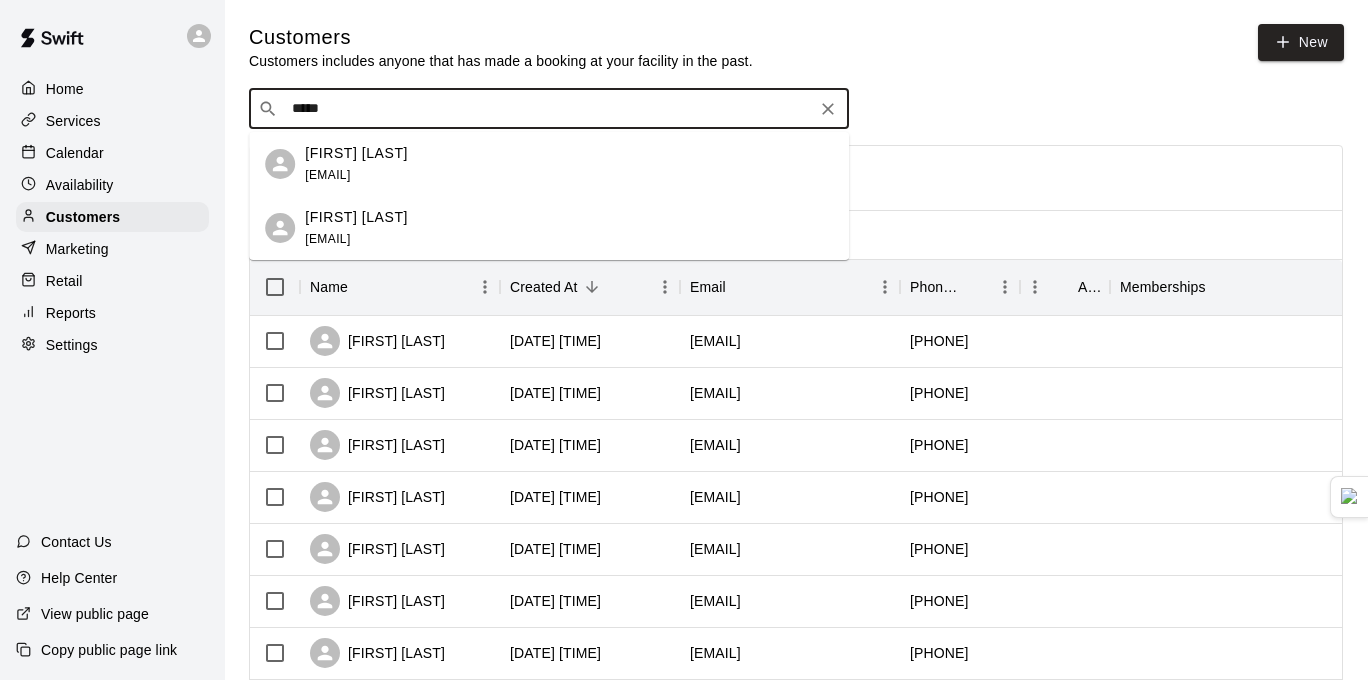 click on "[FIRST] [LAST]" at bounding box center (356, 153) 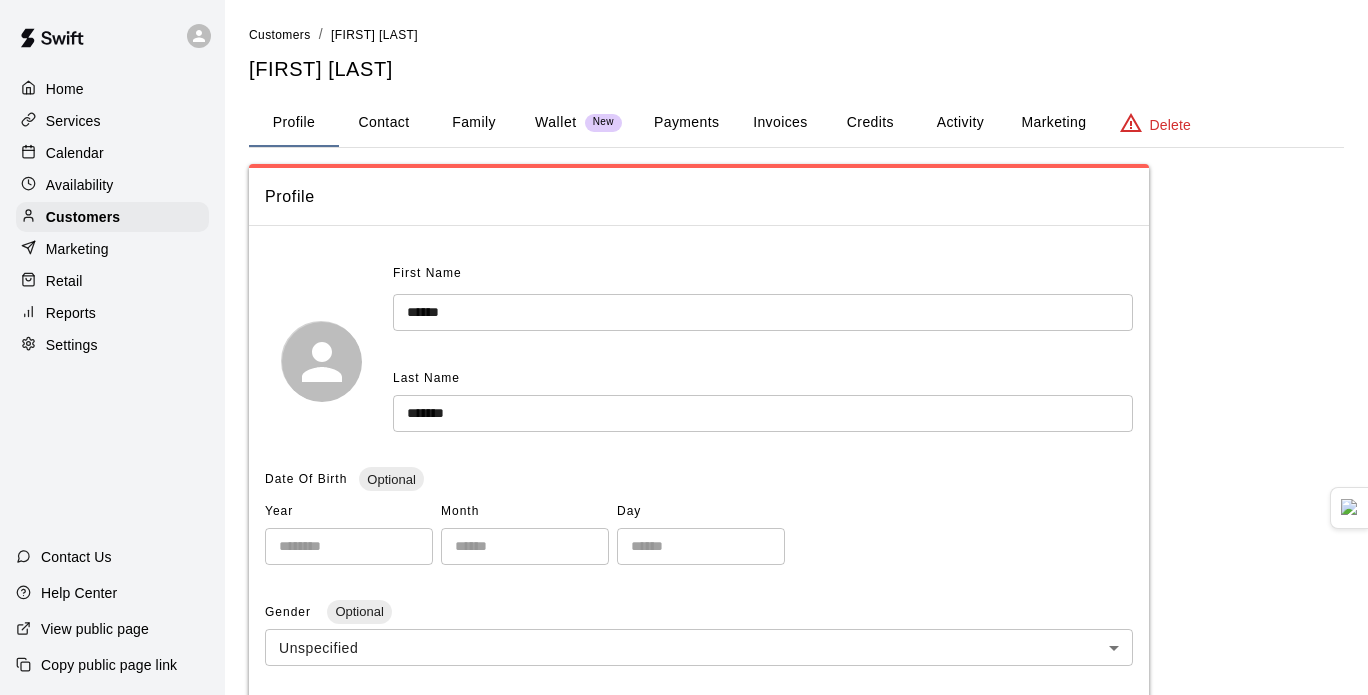 click on "Contact" at bounding box center (384, 123) 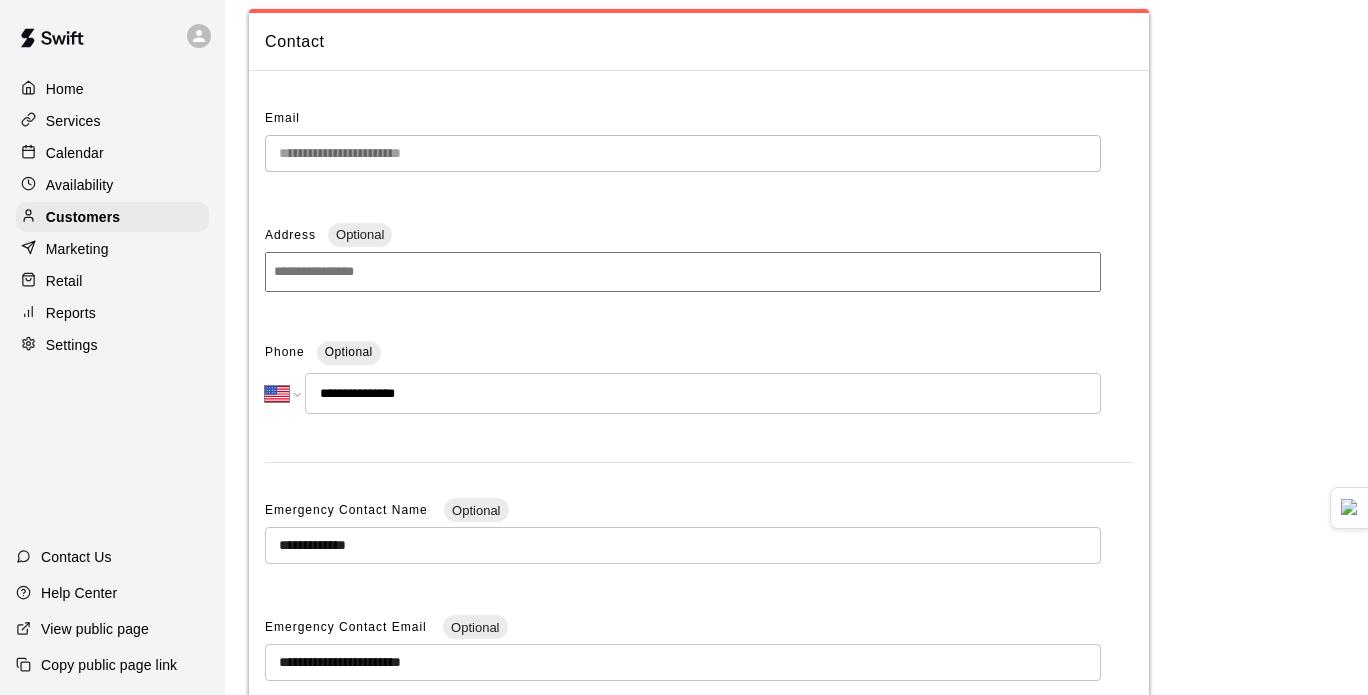 scroll, scrollTop: 156, scrollLeft: 0, axis: vertical 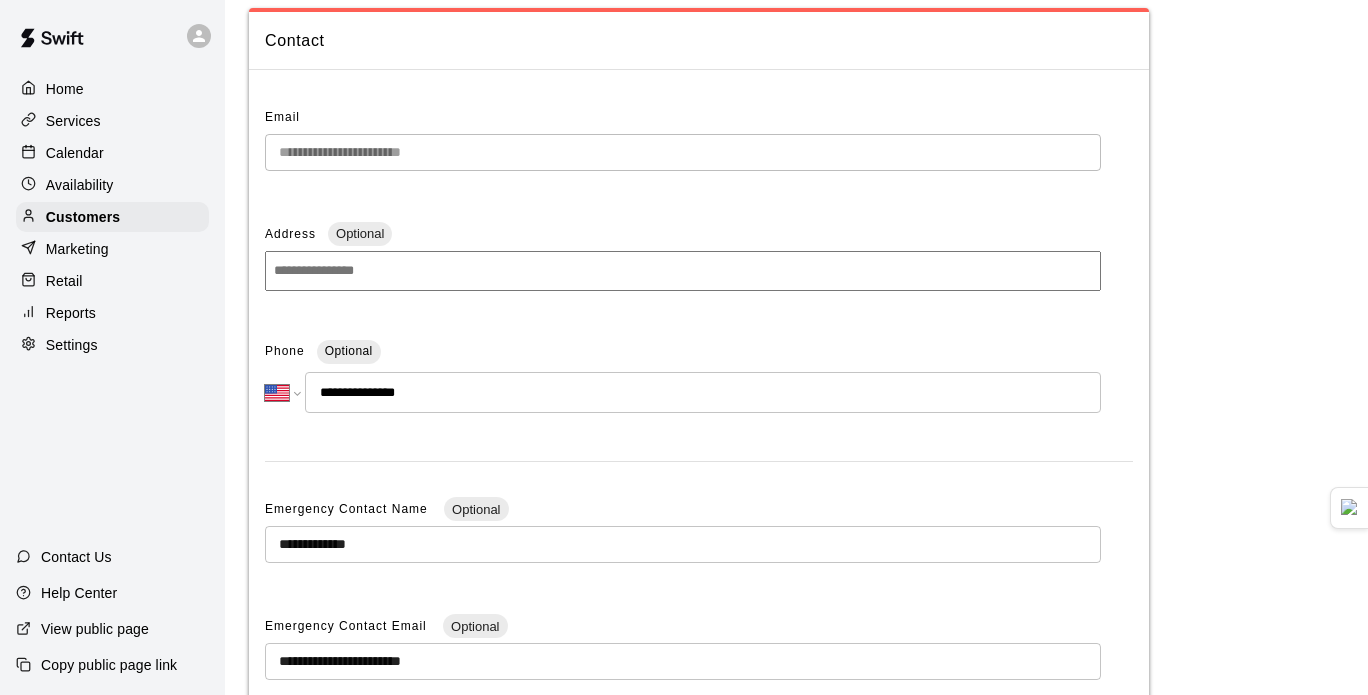 click on "**********" at bounding box center [703, 392] 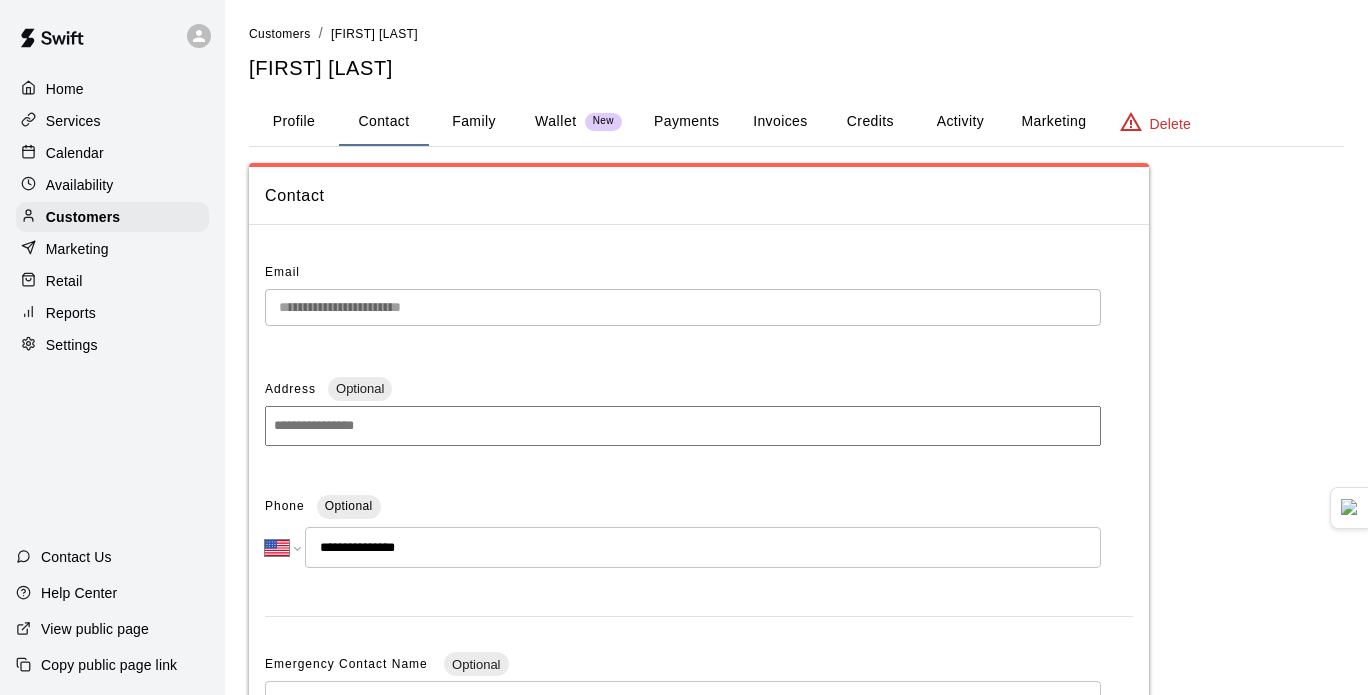 scroll, scrollTop: 0, scrollLeft: 0, axis: both 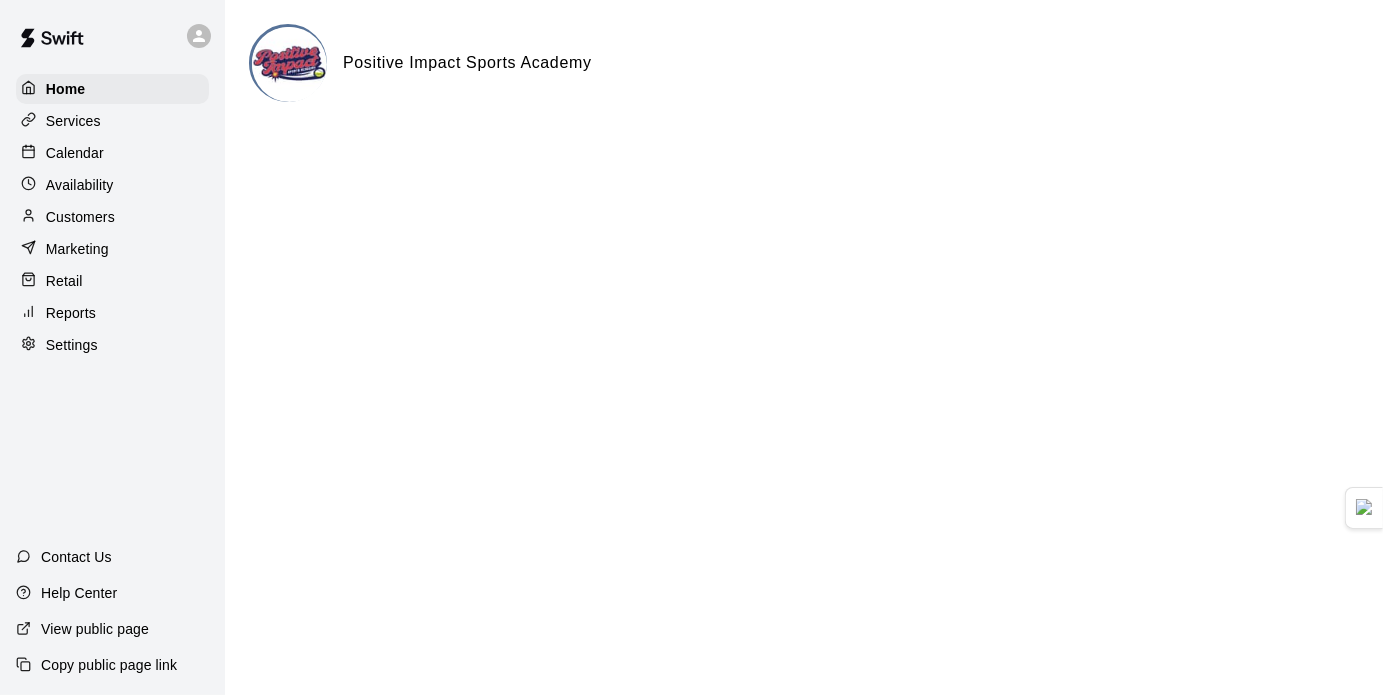 click on "Customers" at bounding box center [112, 217] 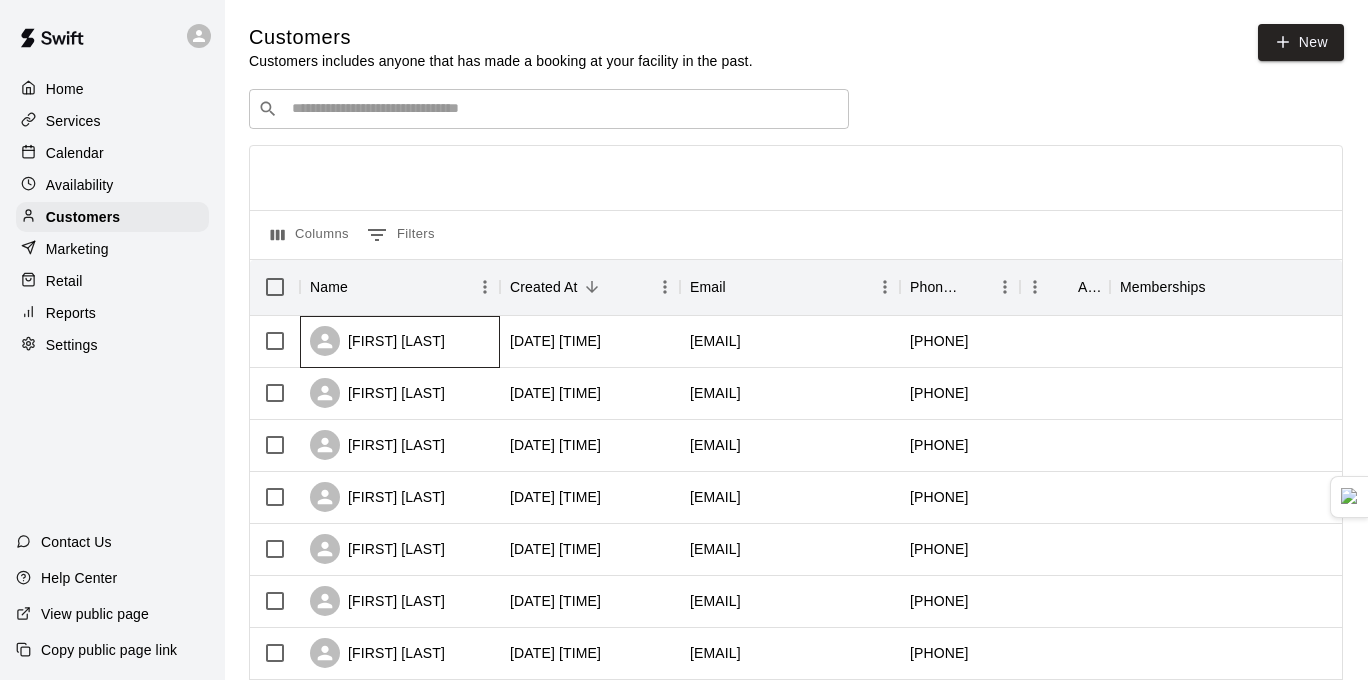 click on "[FIRST] [LAST]" at bounding box center [377, 341] 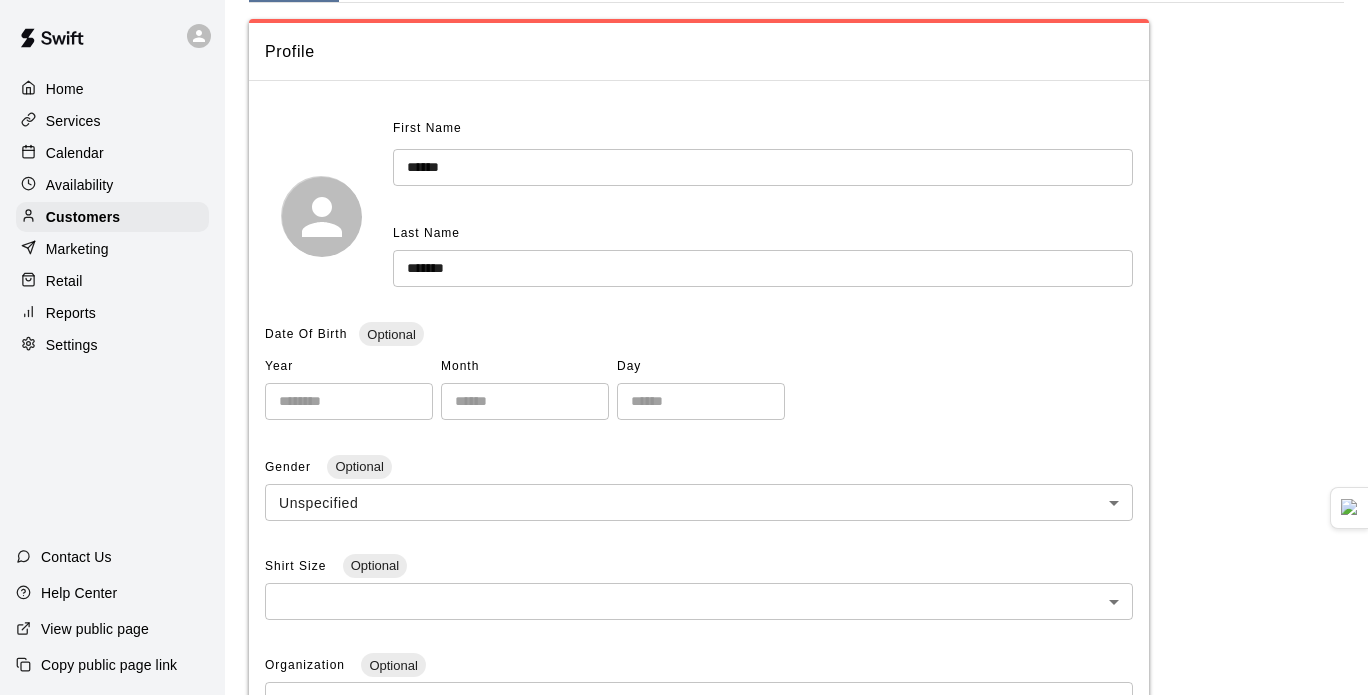 scroll, scrollTop: 0, scrollLeft: 0, axis: both 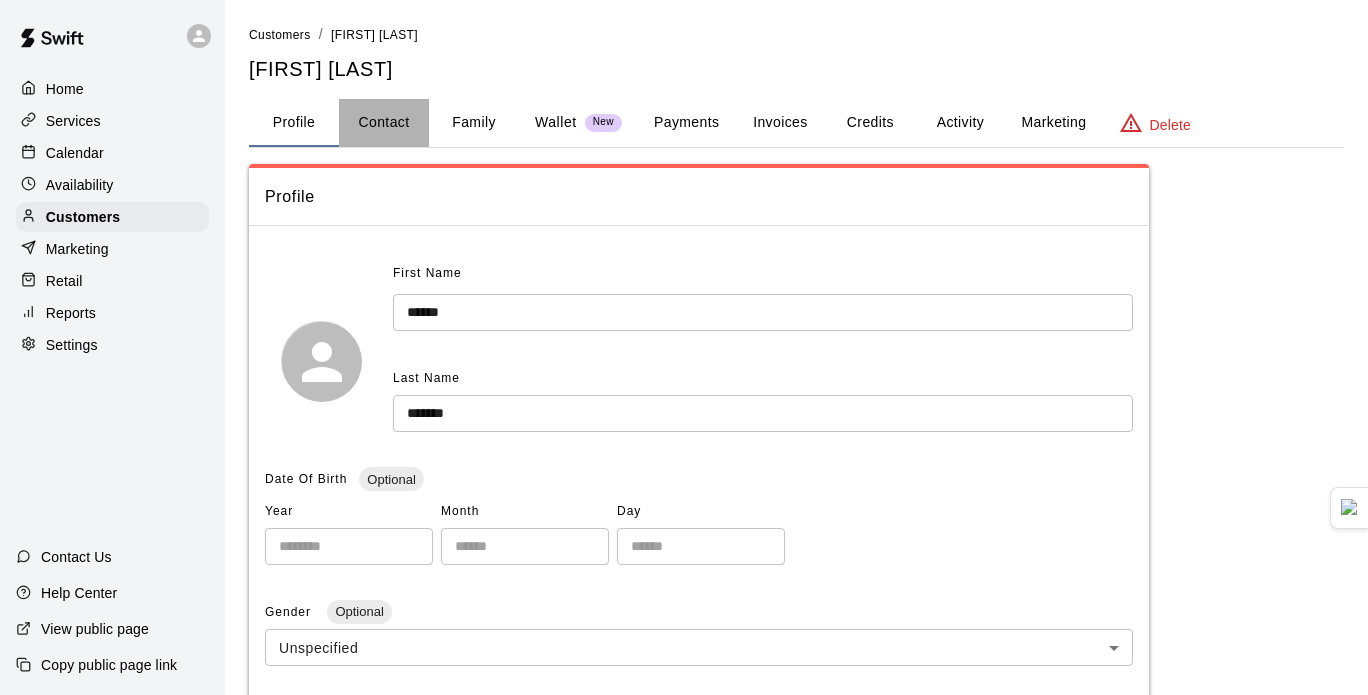 click on "Contact" at bounding box center [384, 123] 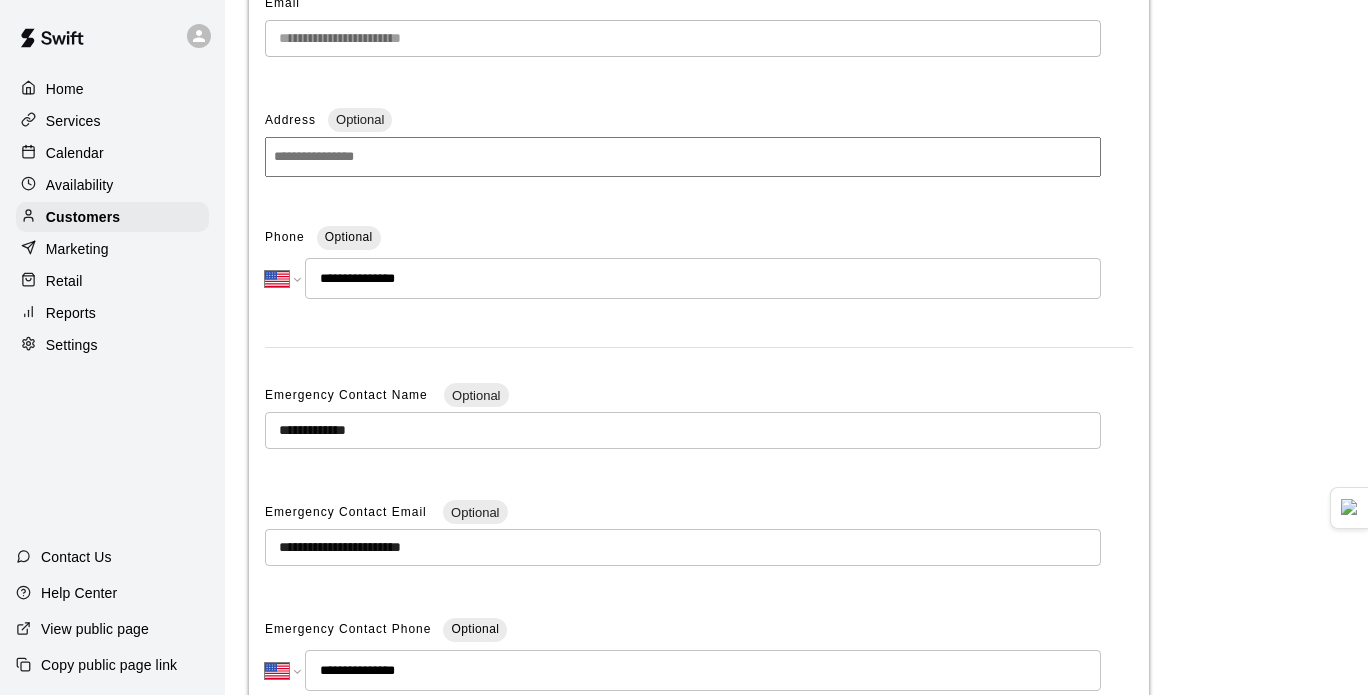 scroll, scrollTop: 446, scrollLeft: 0, axis: vertical 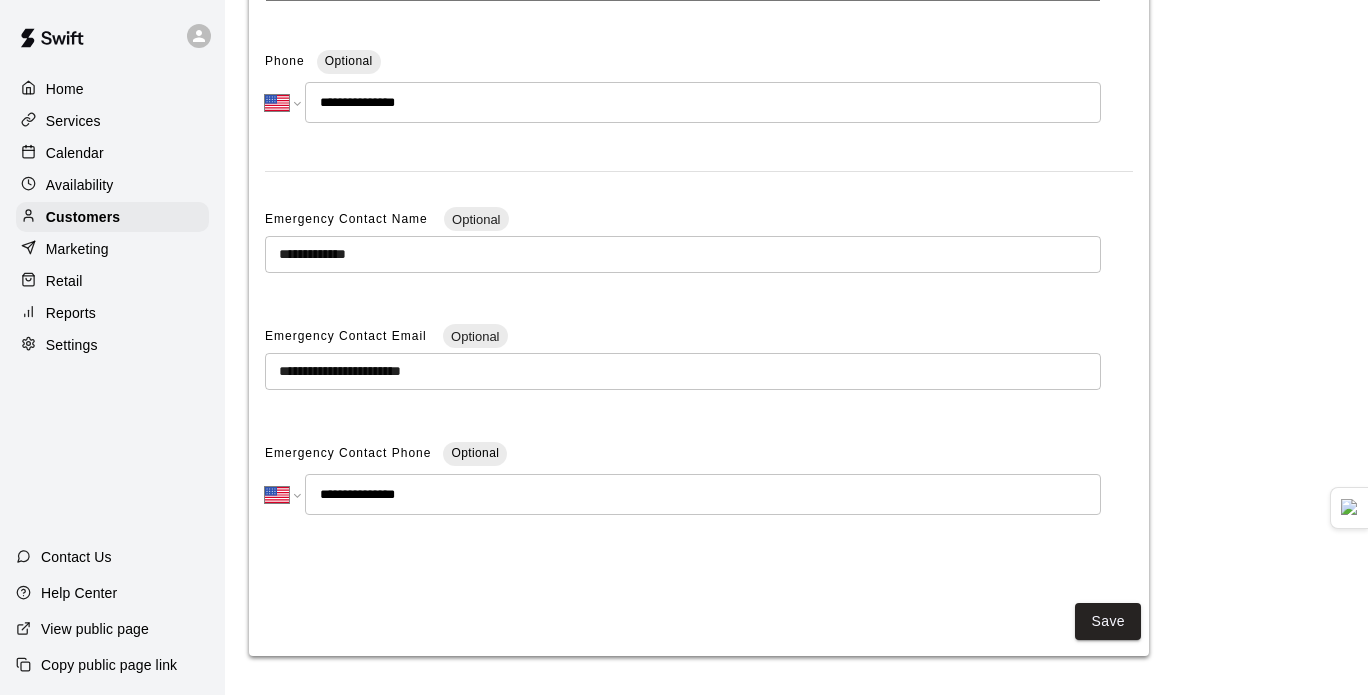 click on "**********" at bounding box center (683, 371) 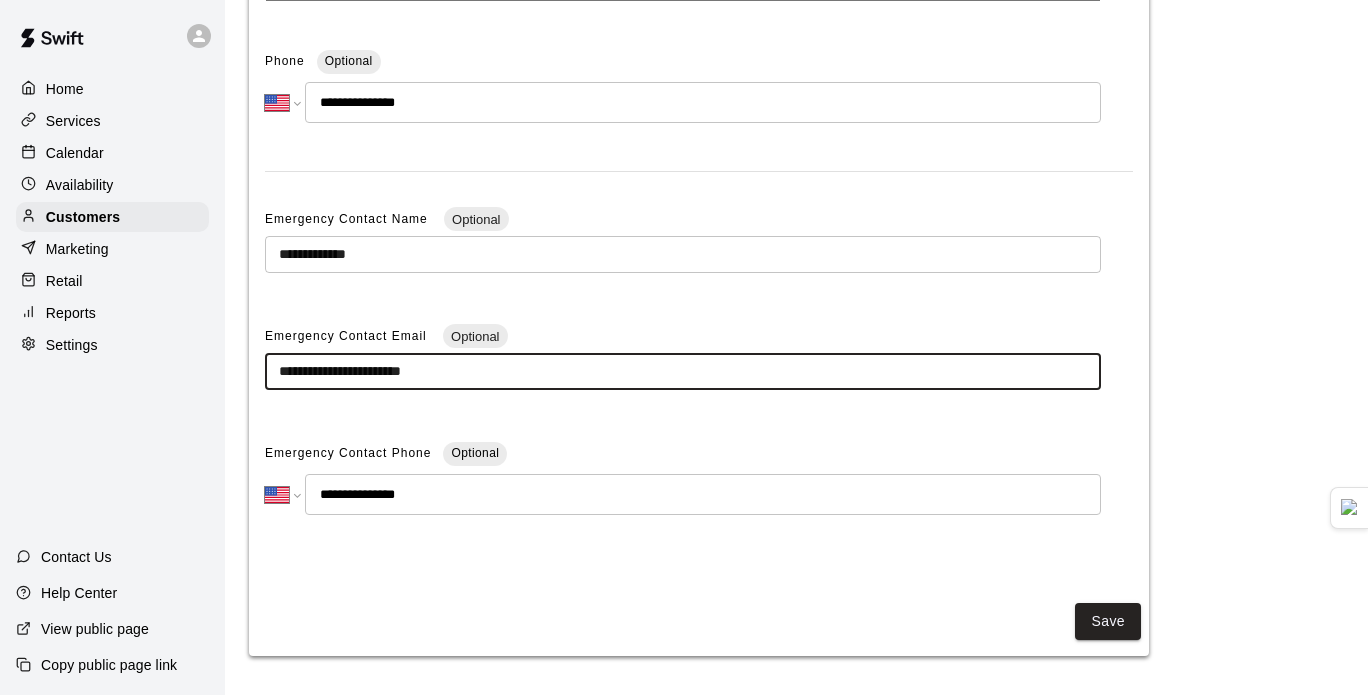 click on "**********" at bounding box center (683, 371) 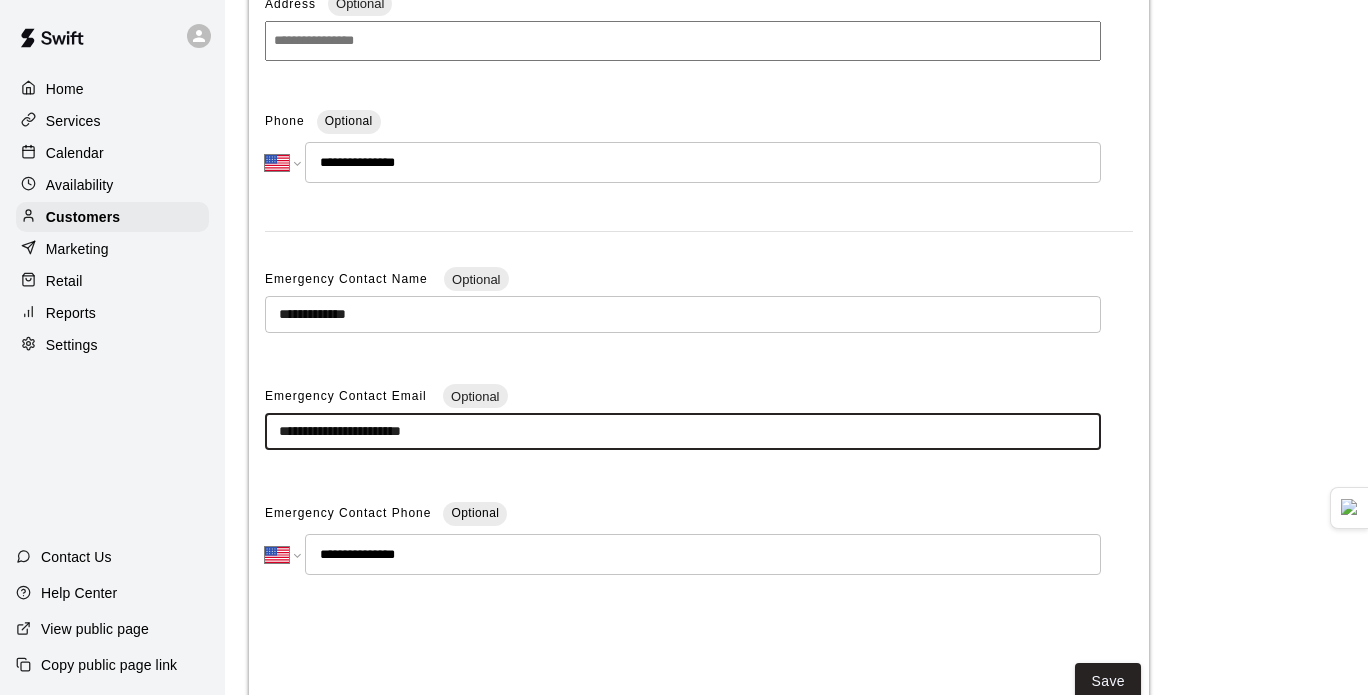 scroll, scrollTop: 384, scrollLeft: 0, axis: vertical 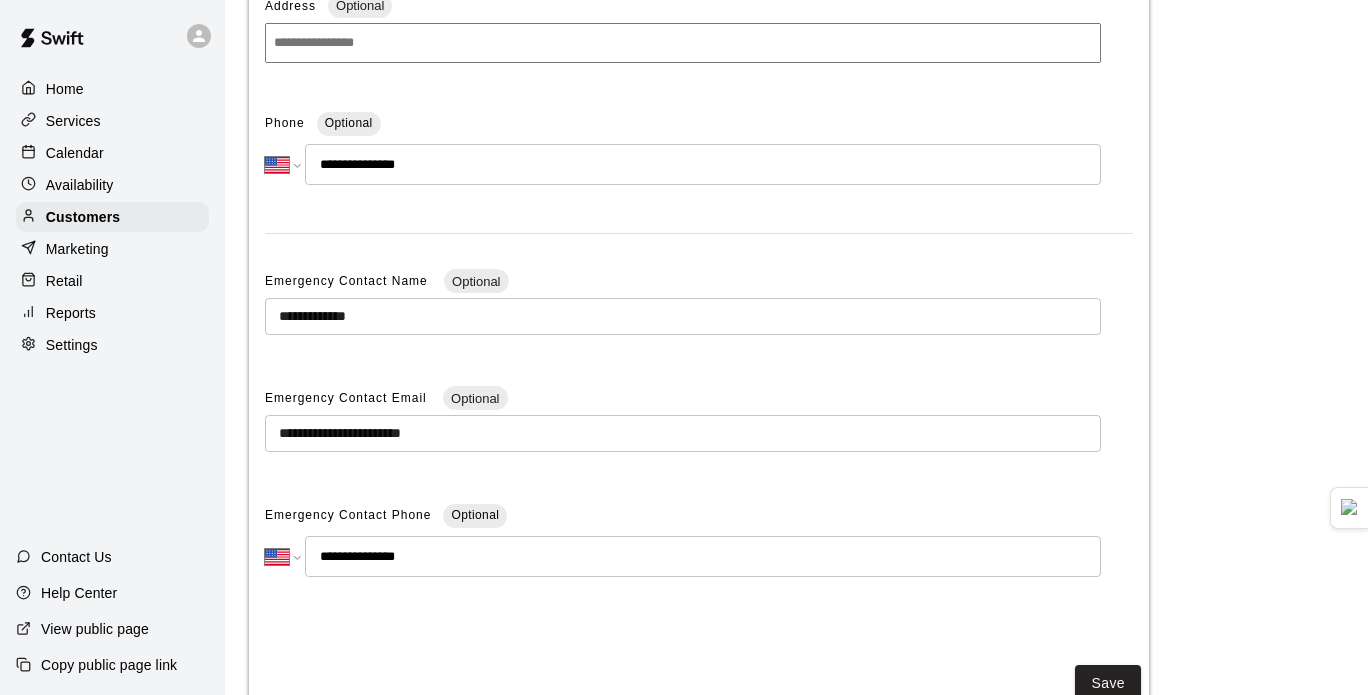 click on "Optional" at bounding box center [475, 398] 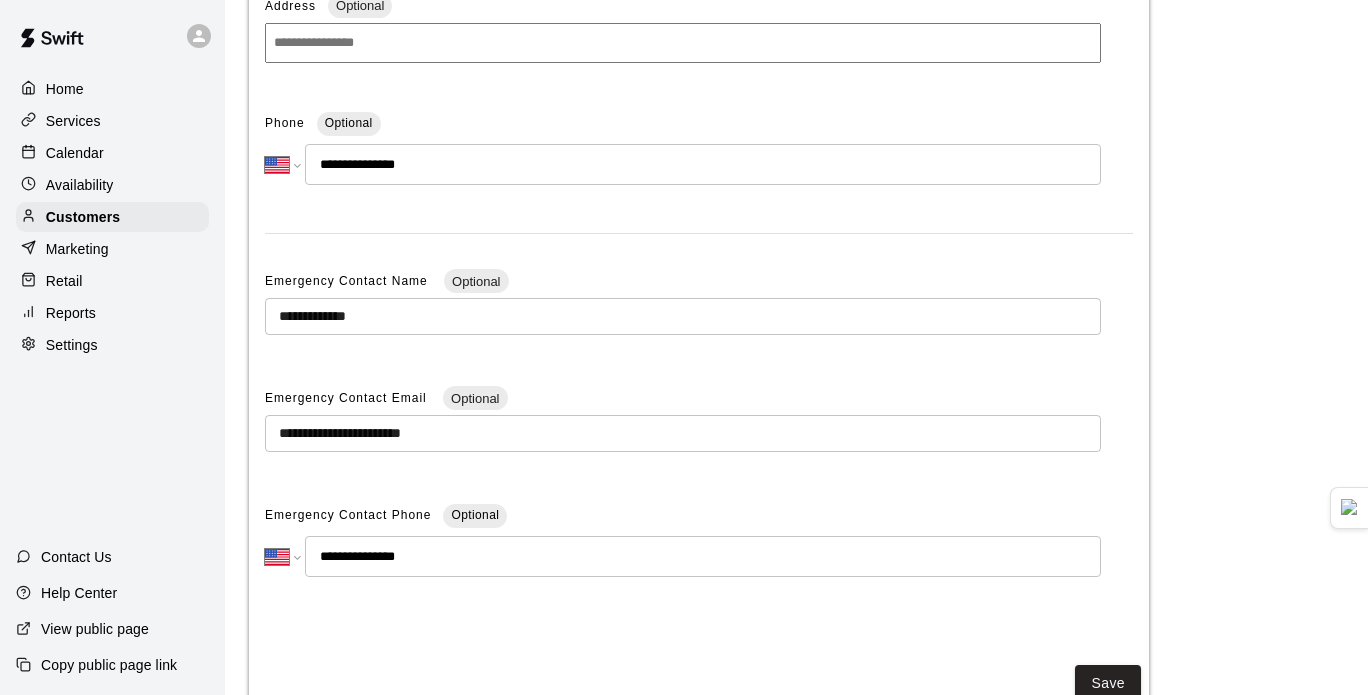 click on "**********" at bounding box center (703, 164) 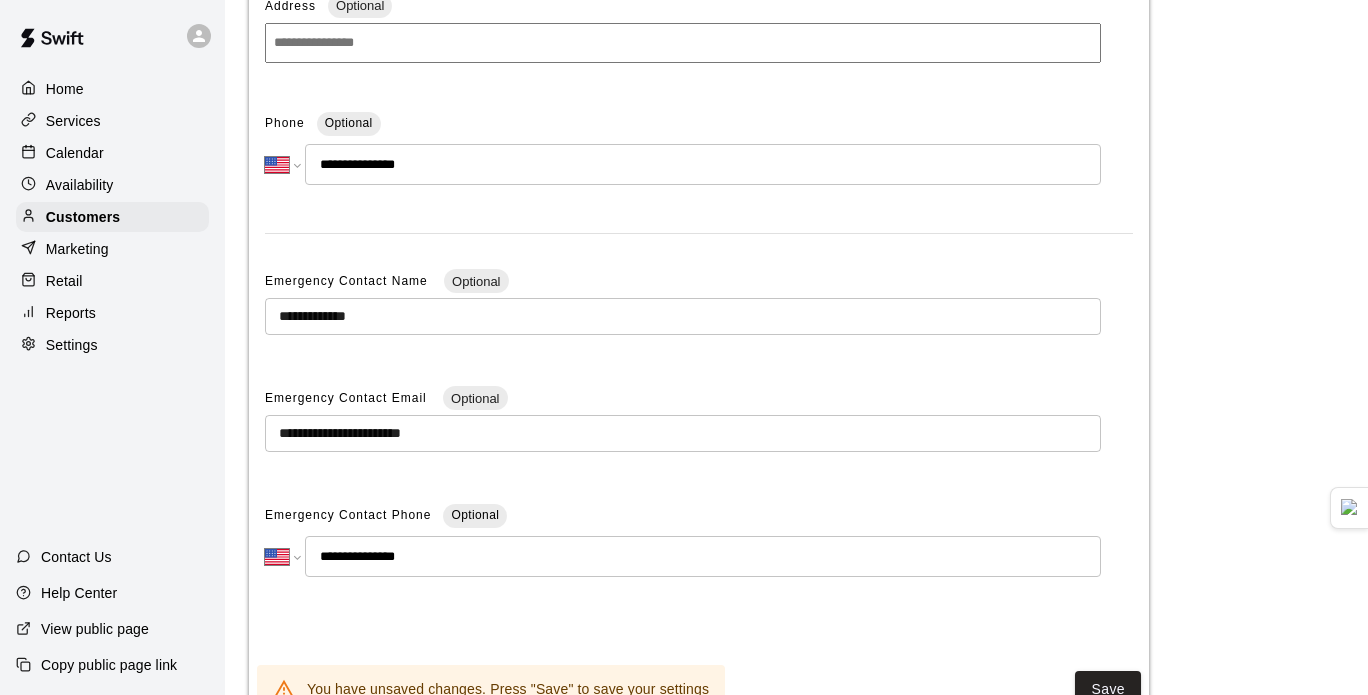 type on "**********" 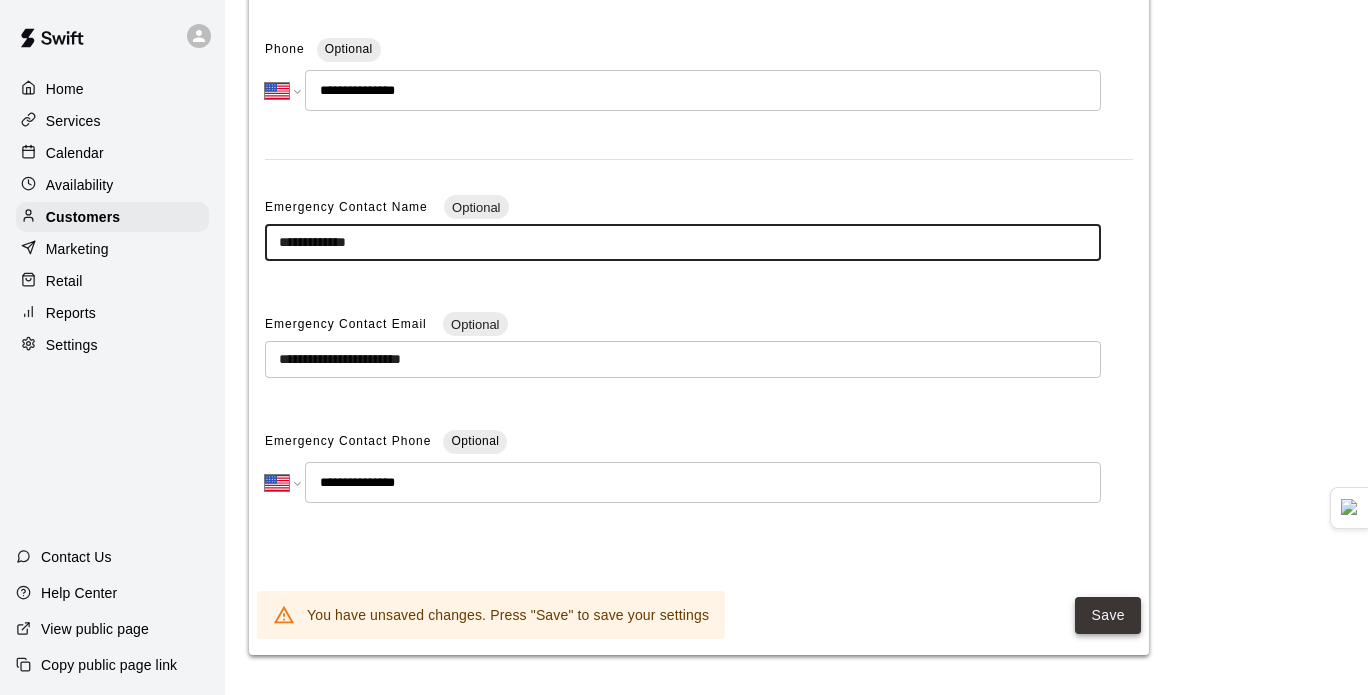 click on "Save" at bounding box center [1108, 615] 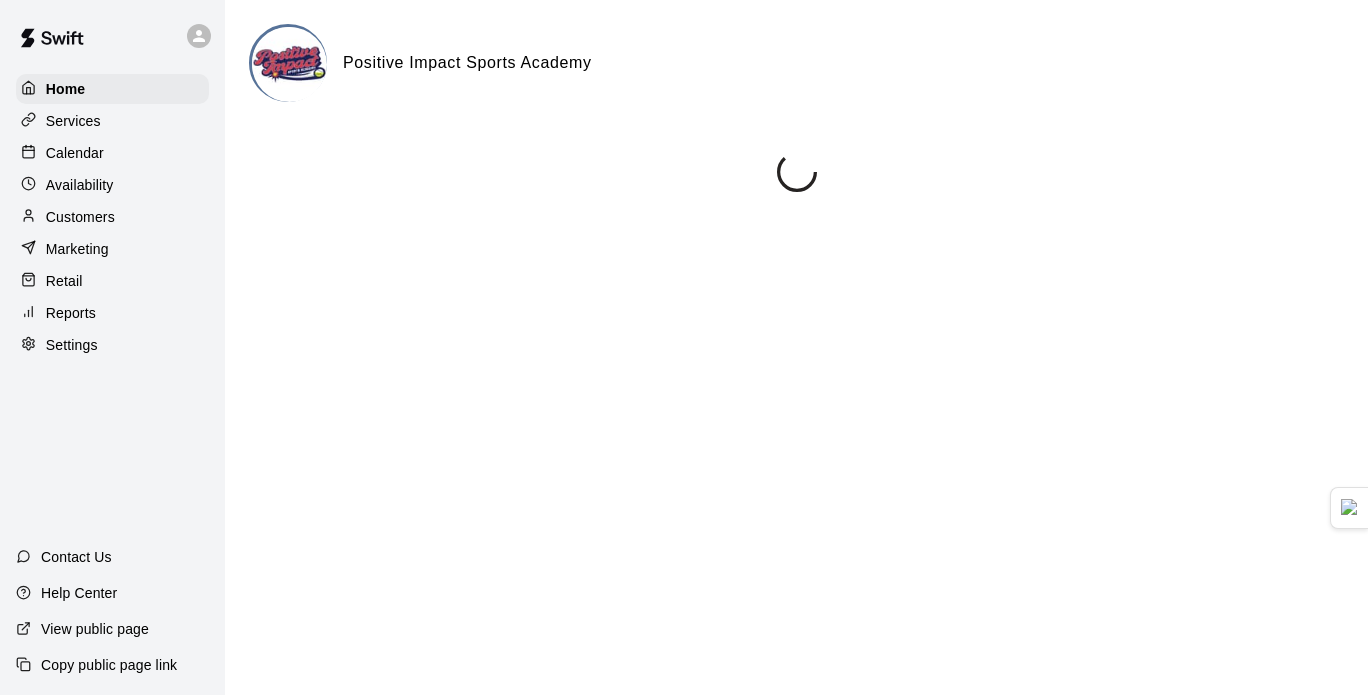 scroll, scrollTop: 0, scrollLeft: 0, axis: both 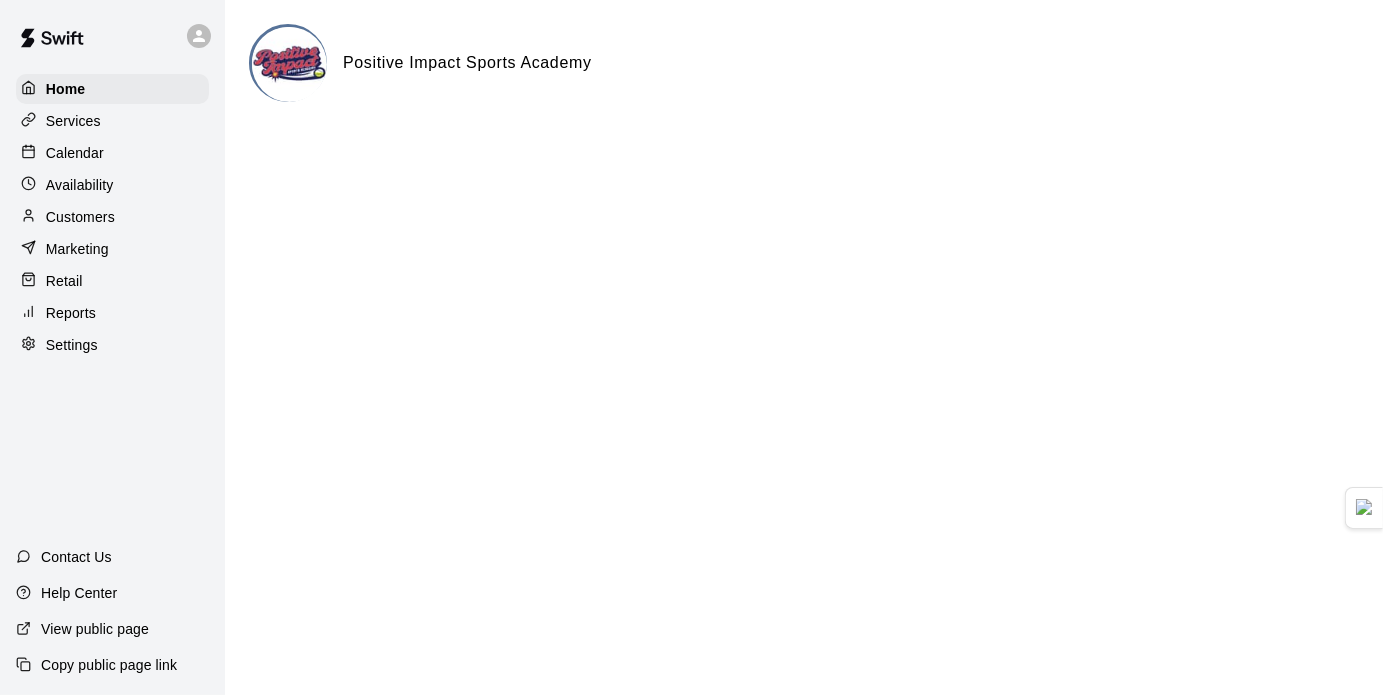click on "Calendar" at bounding box center (112, 153) 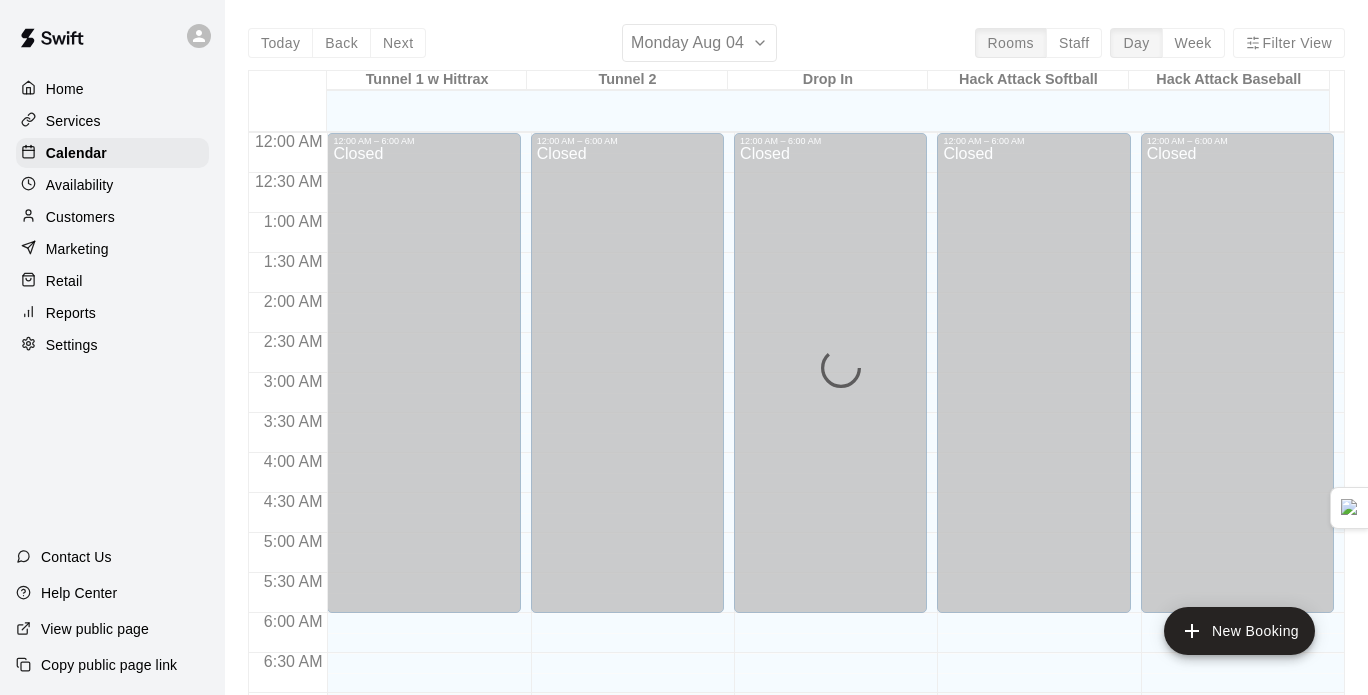 scroll, scrollTop: 1252, scrollLeft: 0, axis: vertical 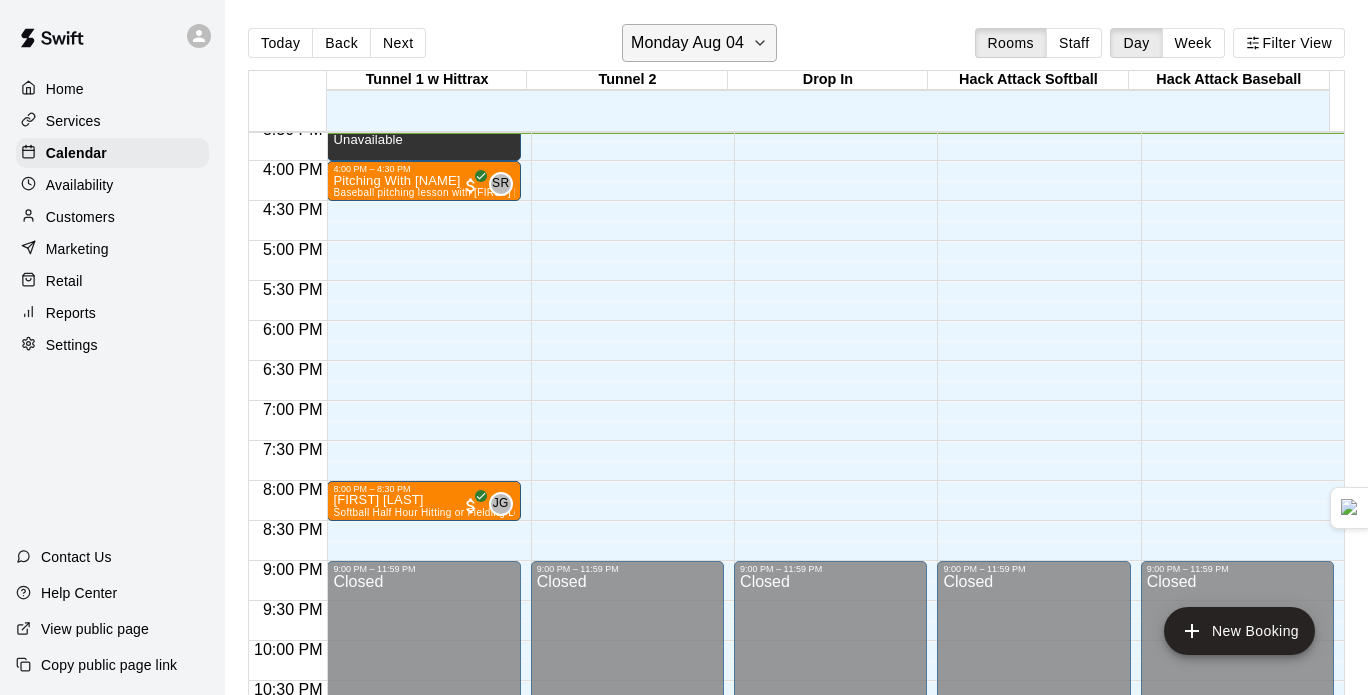 click on "Monday Aug 04" at bounding box center (699, 43) 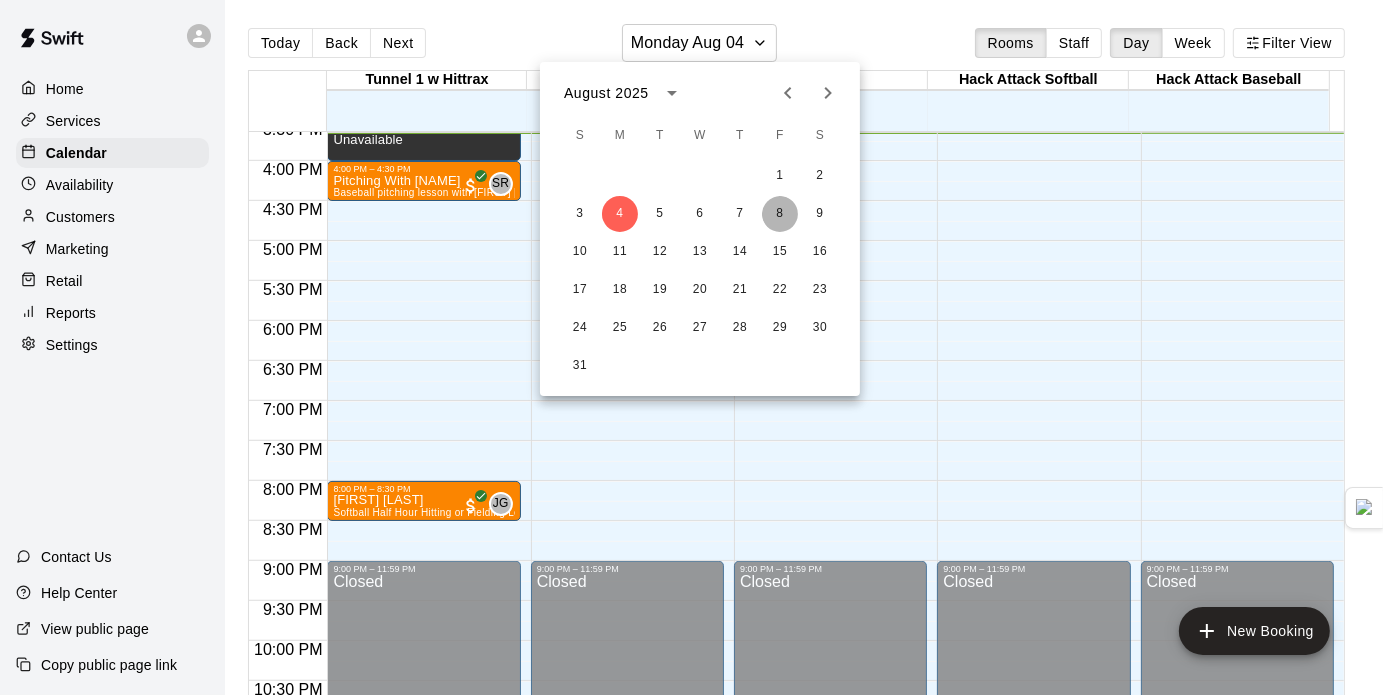 click on "8" at bounding box center (780, 214) 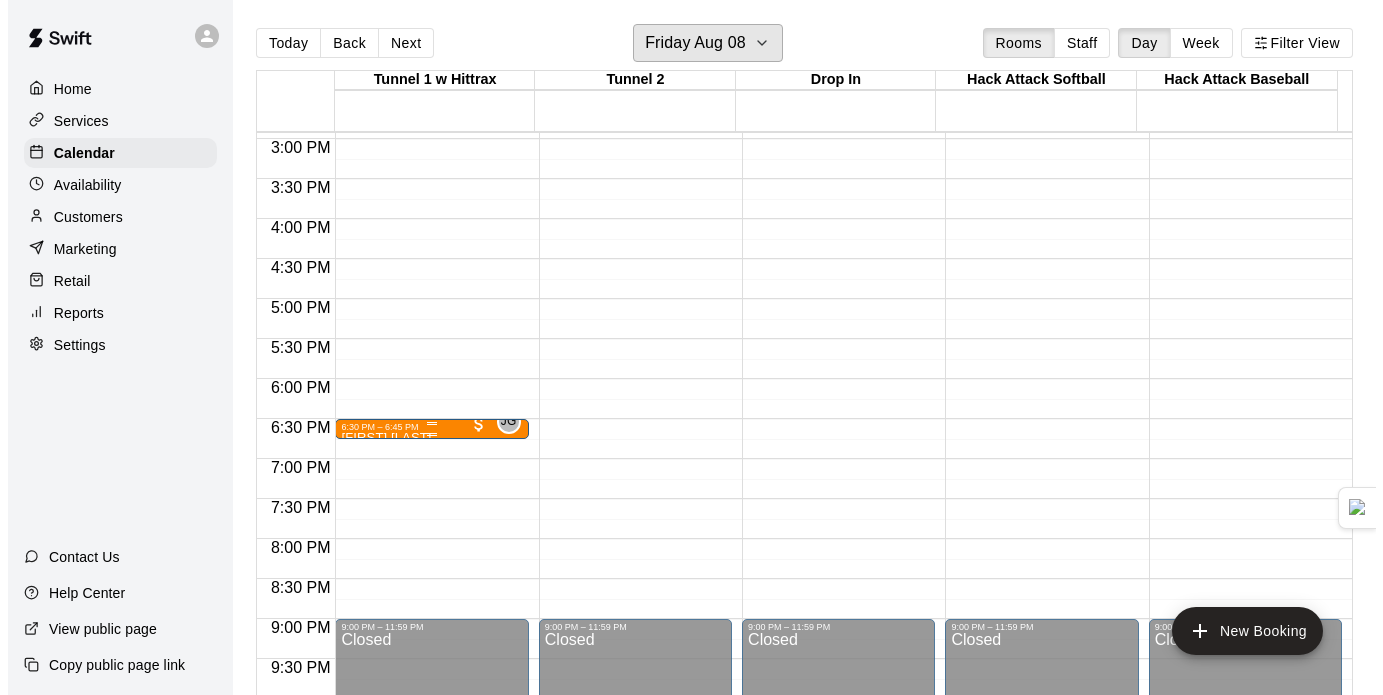 scroll, scrollTop: 1182, scrollLeft: 0, axis: vertical 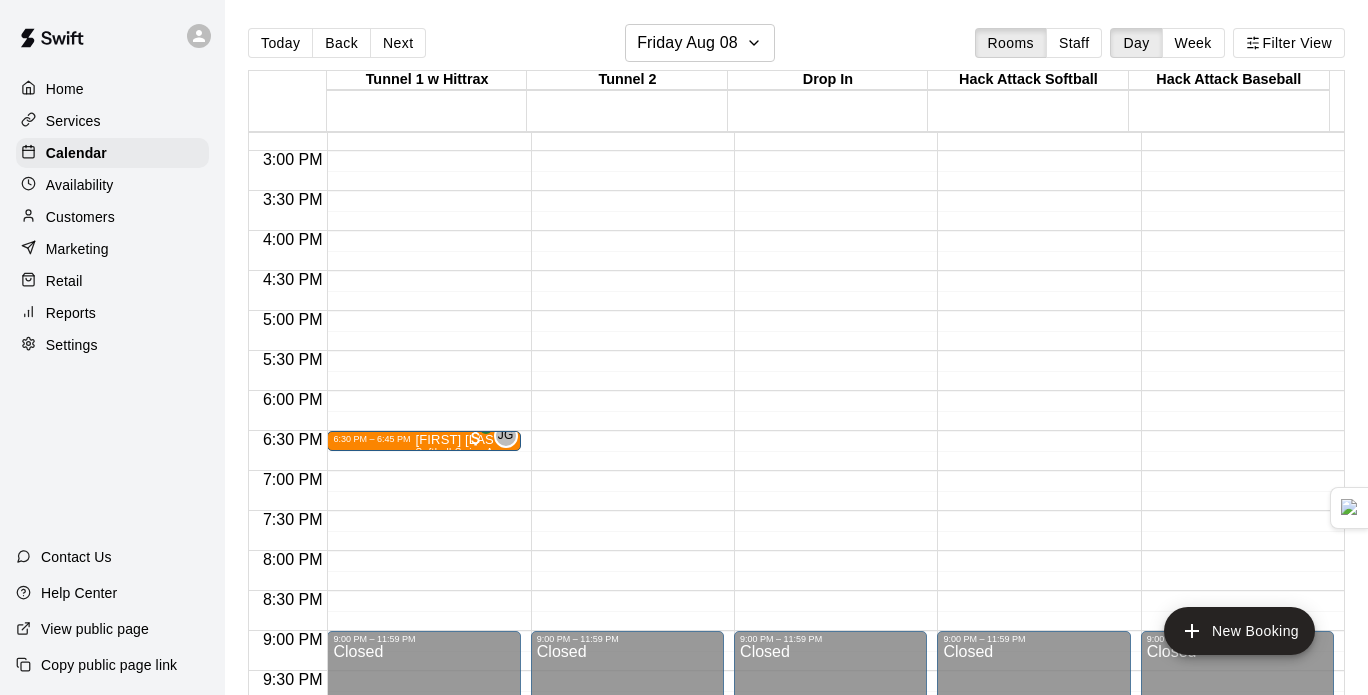 drag, startPoint x: 430, startPoint y: 434, endPoint x: 423, endPoint y: 443, distance: 11.401754 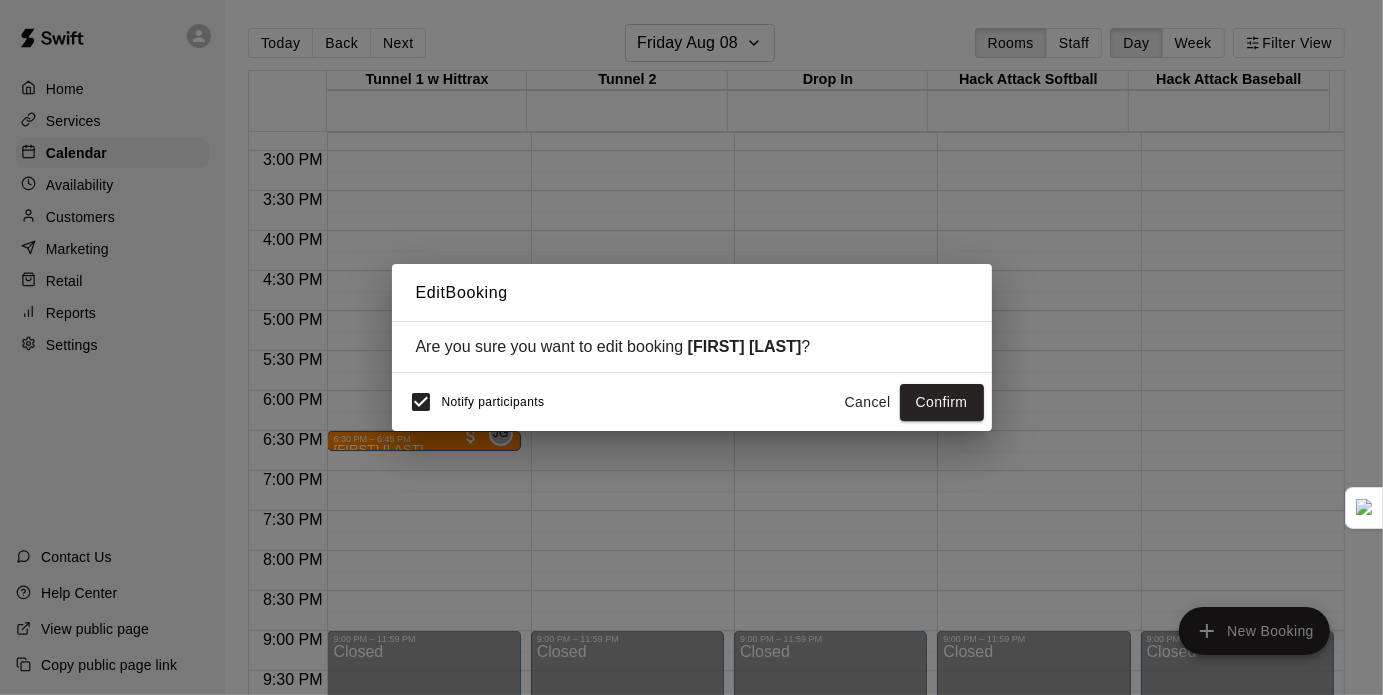 click on "Cancel" at bounding box center (868, 402) 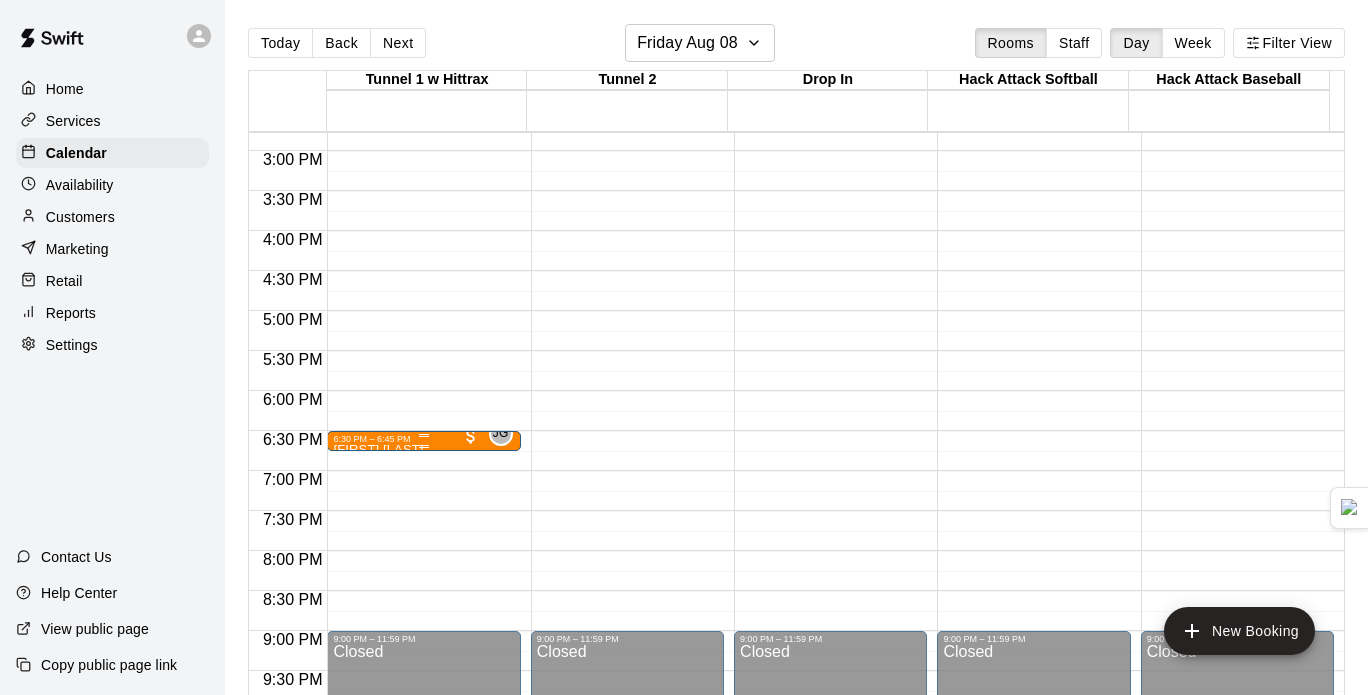 click on "6:30 PM – 6:45 PM" at bounding box center (423, 439) 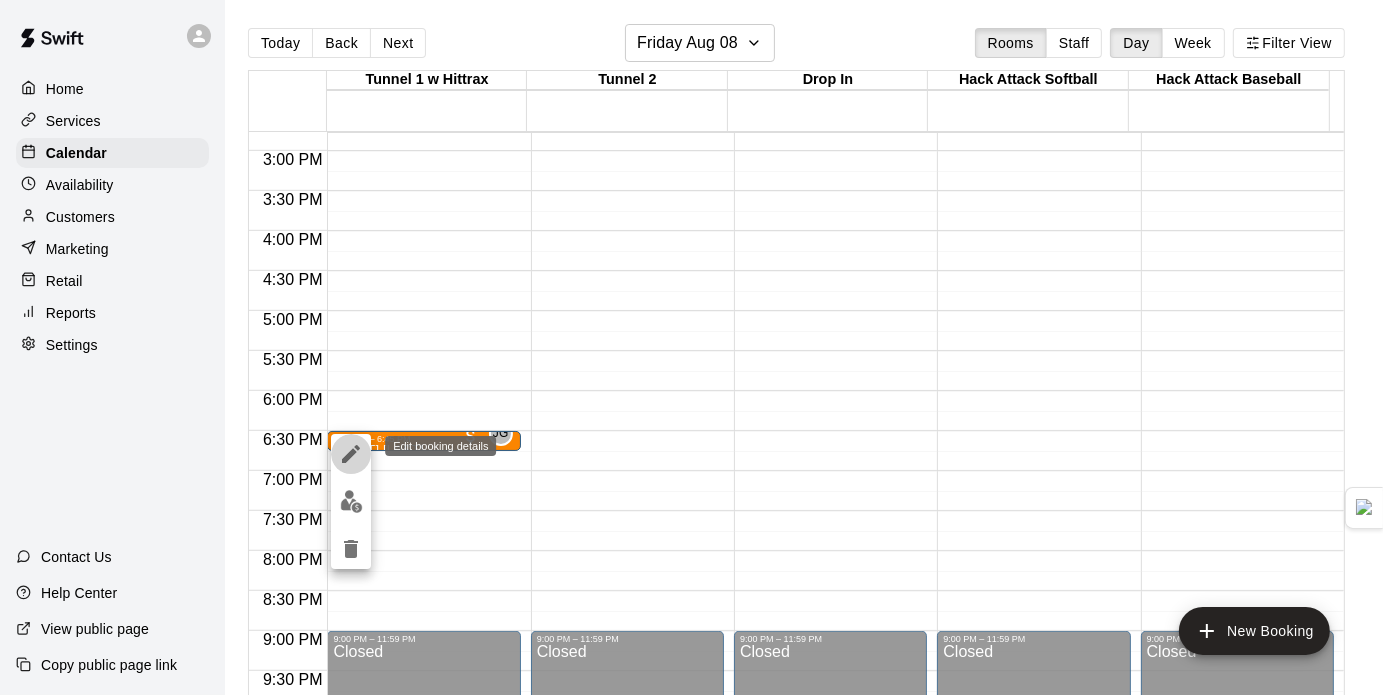 click 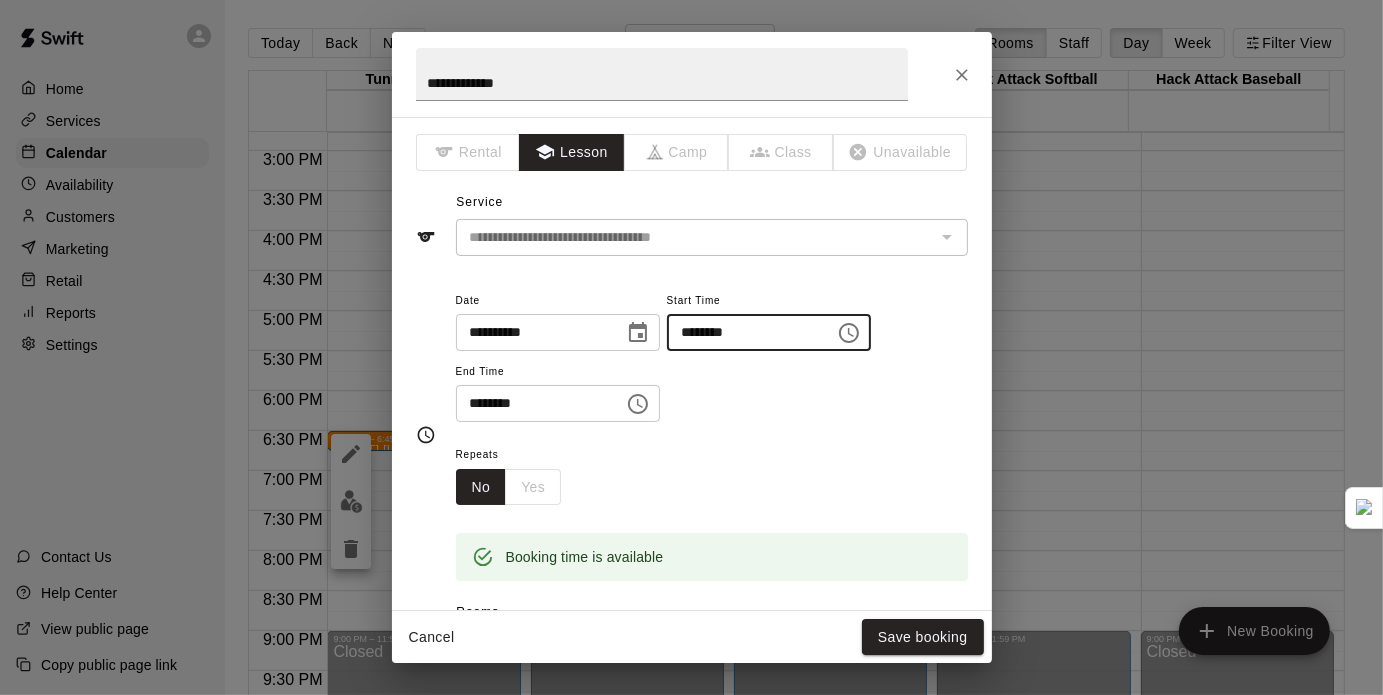 click on "********" at bounding box center (744, 332) 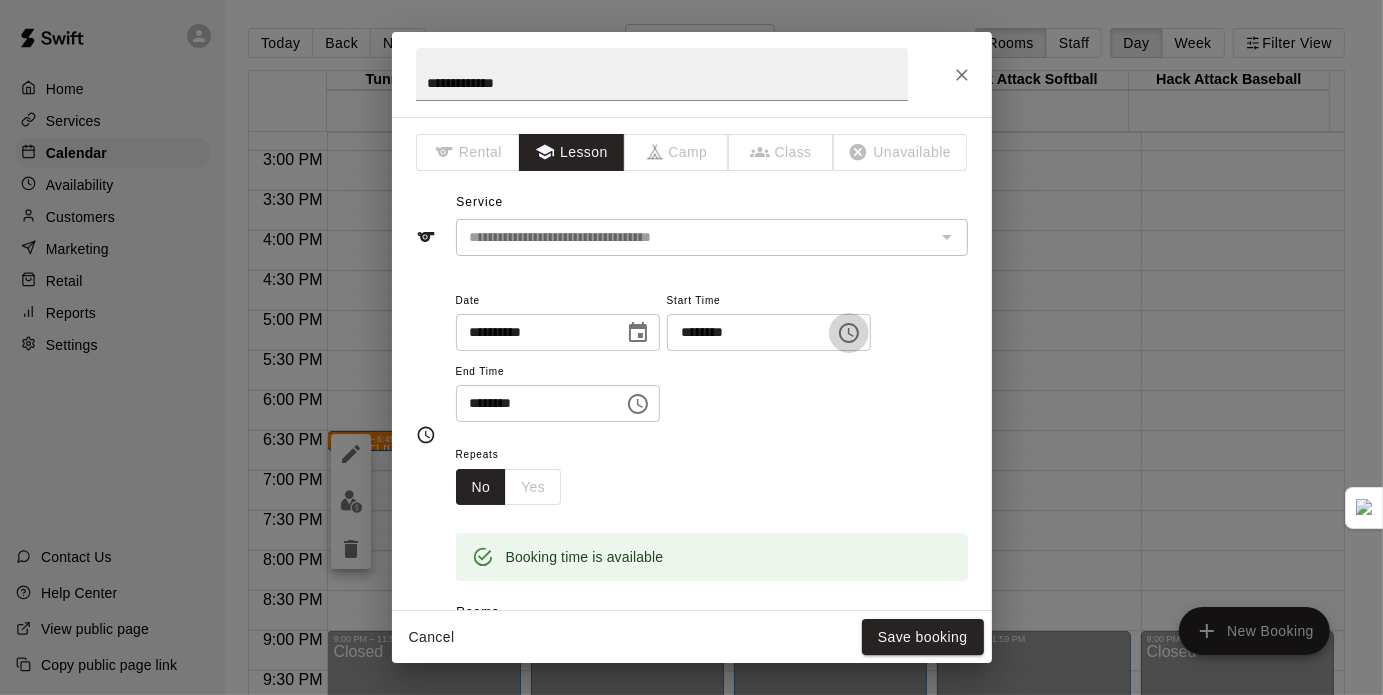 click 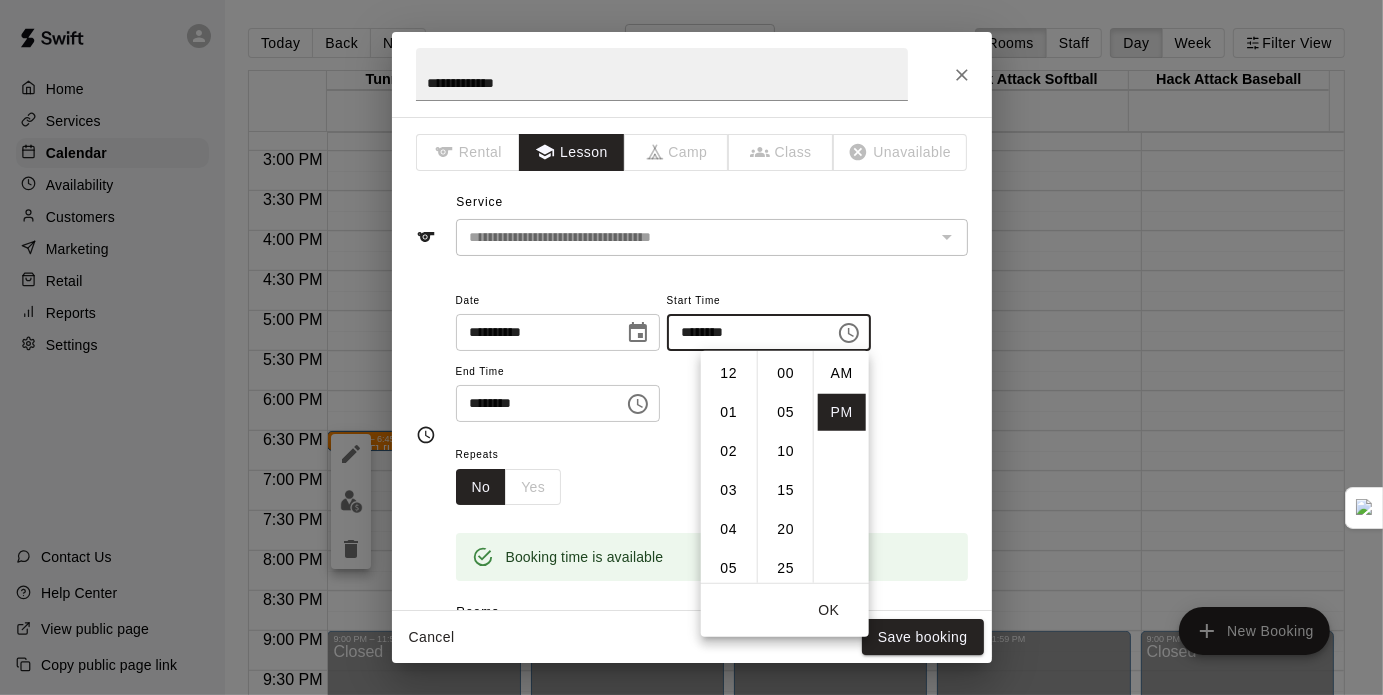 scroll, scrollTop: 234, scrollLeft: 0, axis: vertical 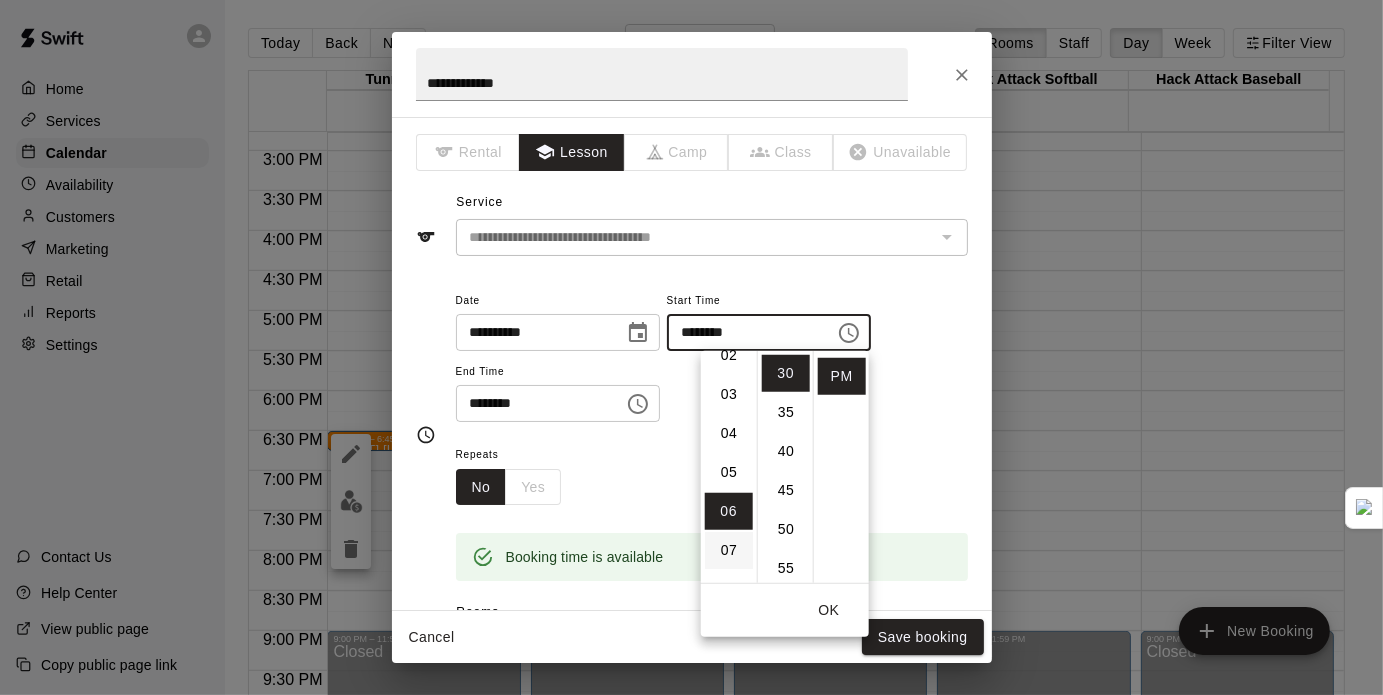 click on "03" at bounding box center (729, 394) 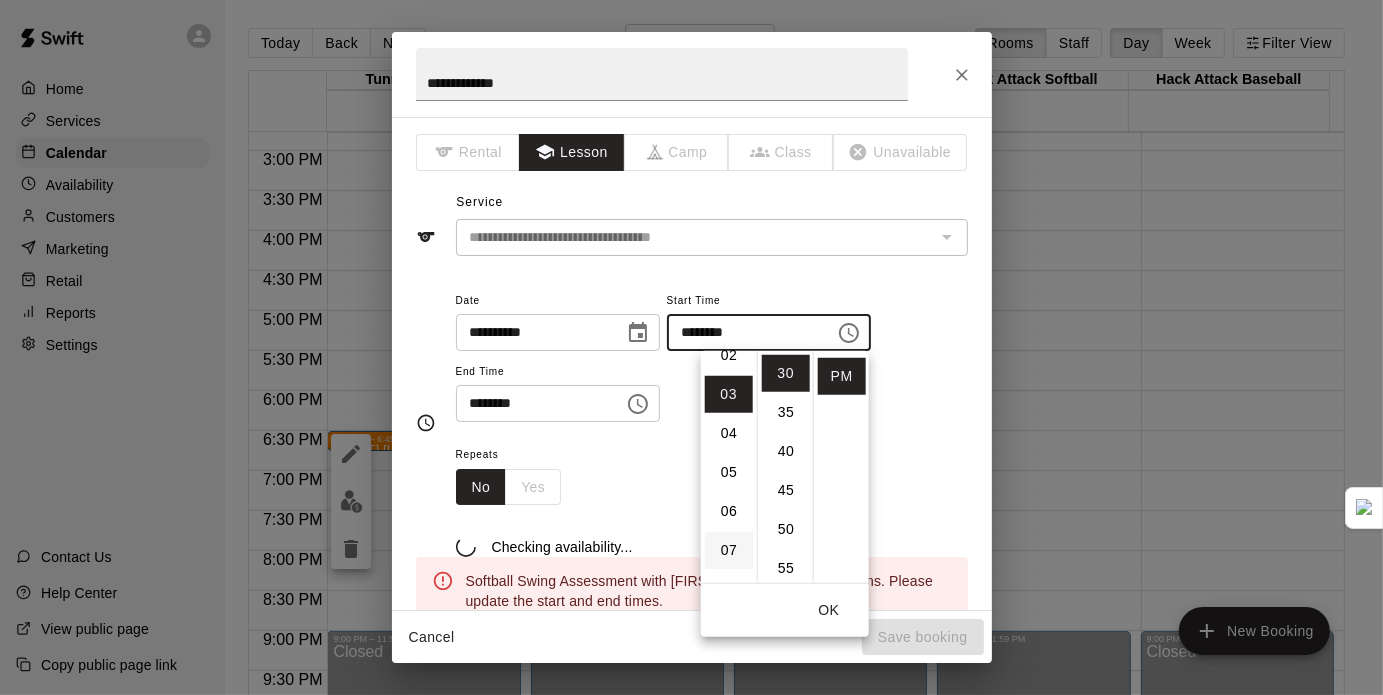 type on "********" 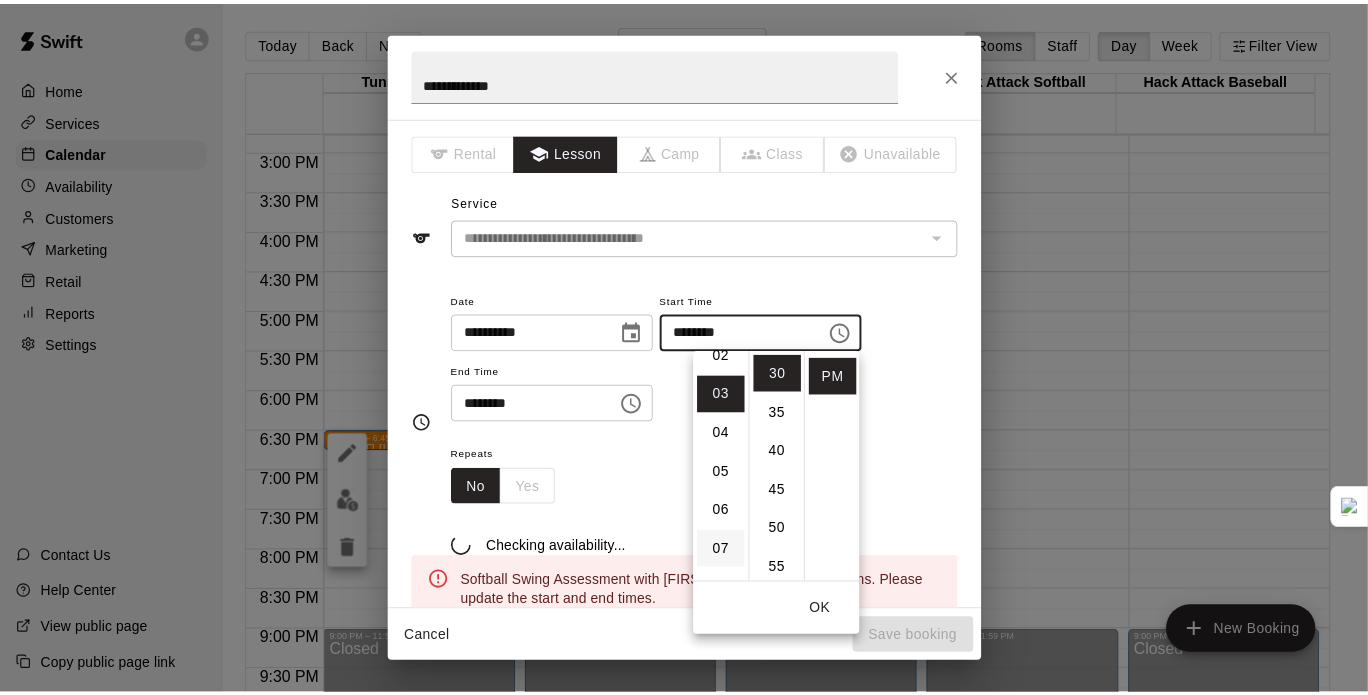 scroll, scrollTop: 117, scrollLeft: 0, axis: vertical 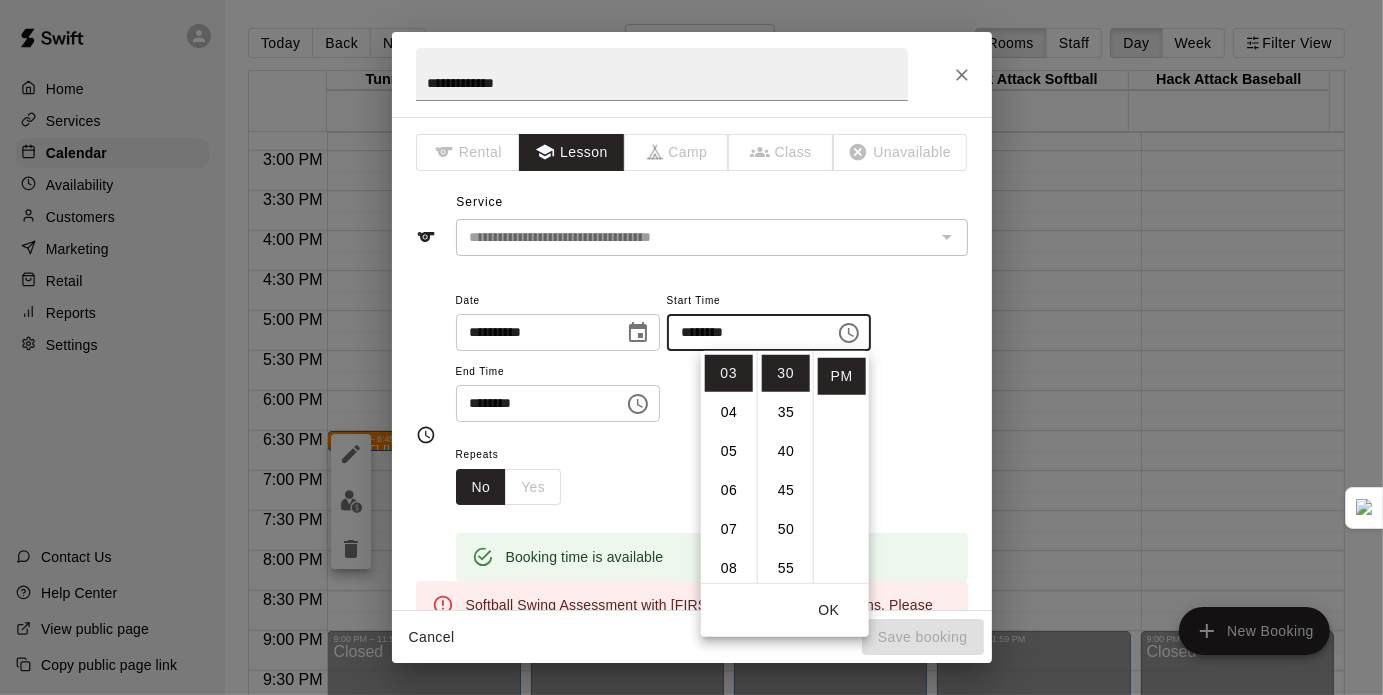 click on "********" at bounding box center (533, 403) 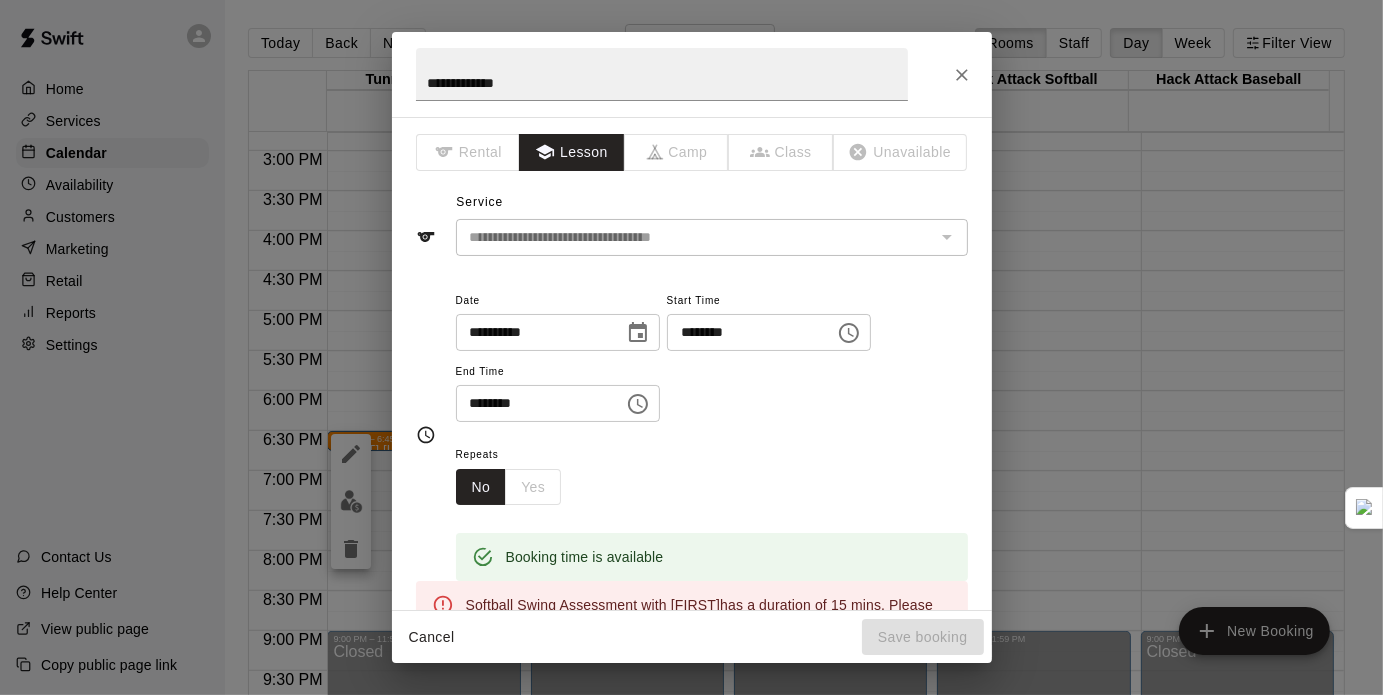 click on "********" at bounding box center [533, 403] 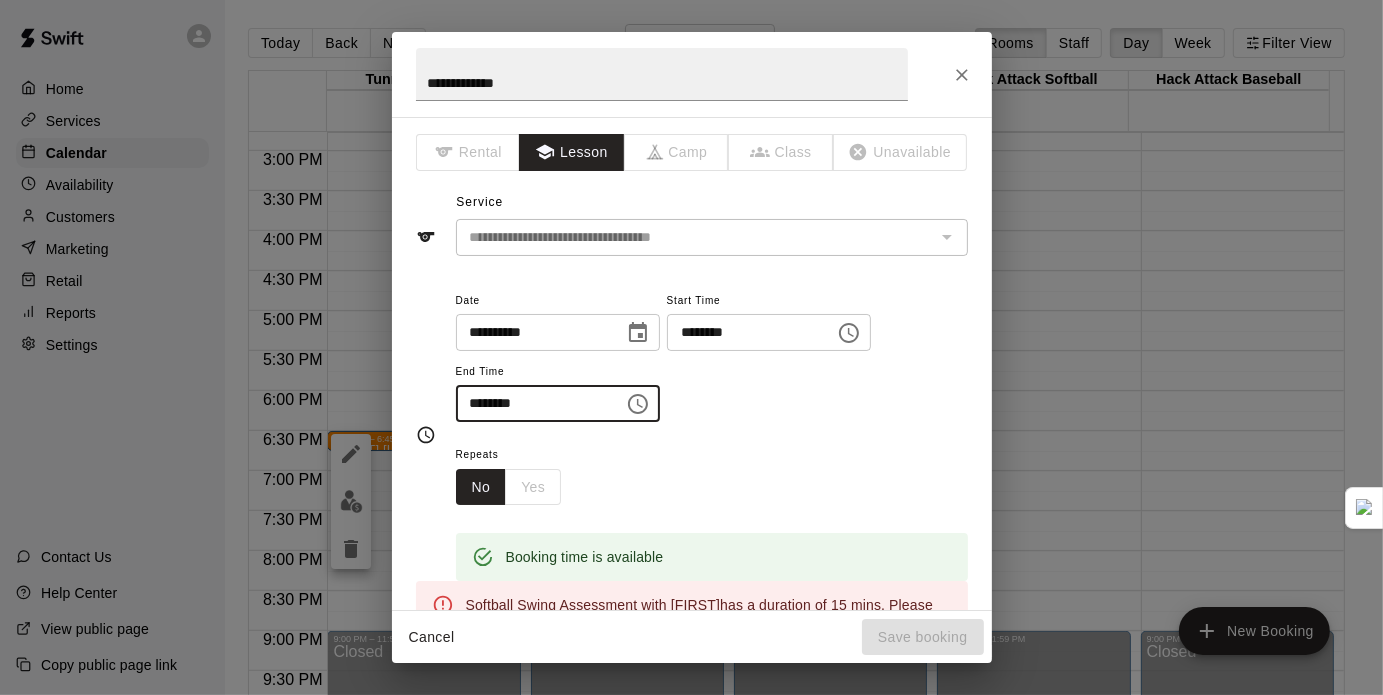 click on "********" at bounding box center [533, 403] 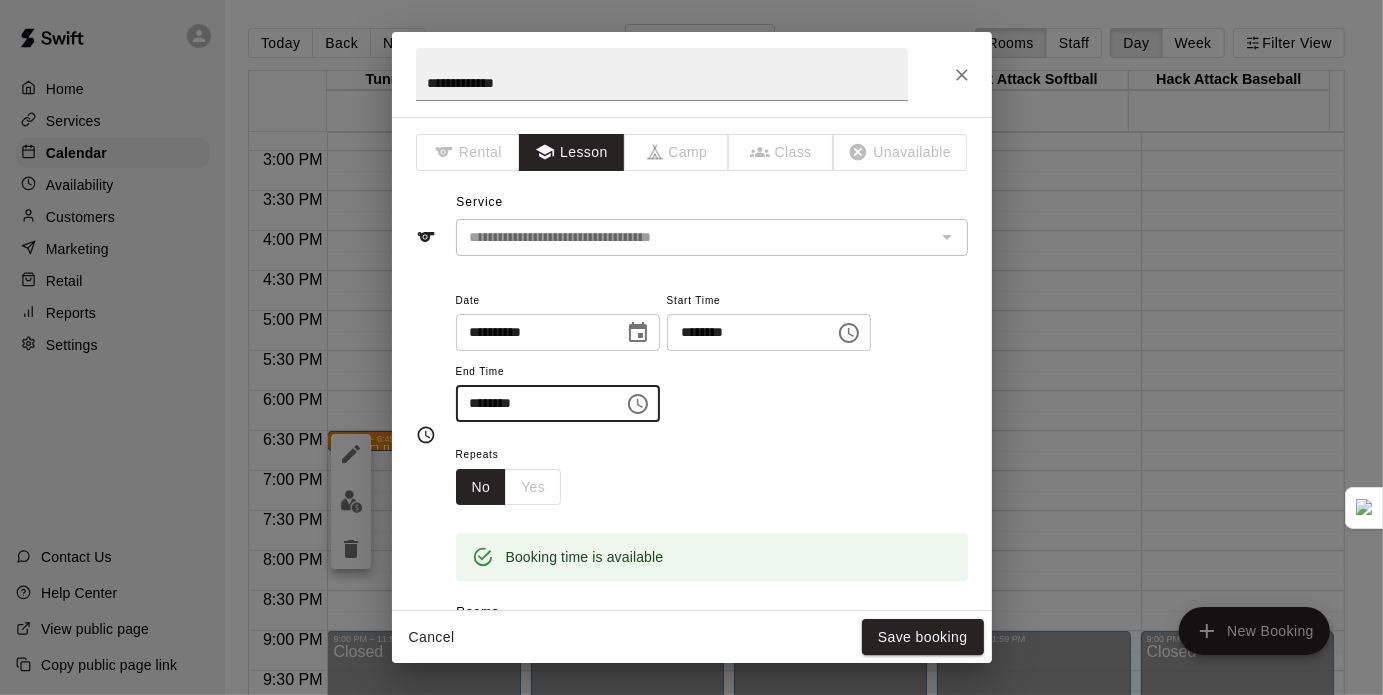 type on "********" 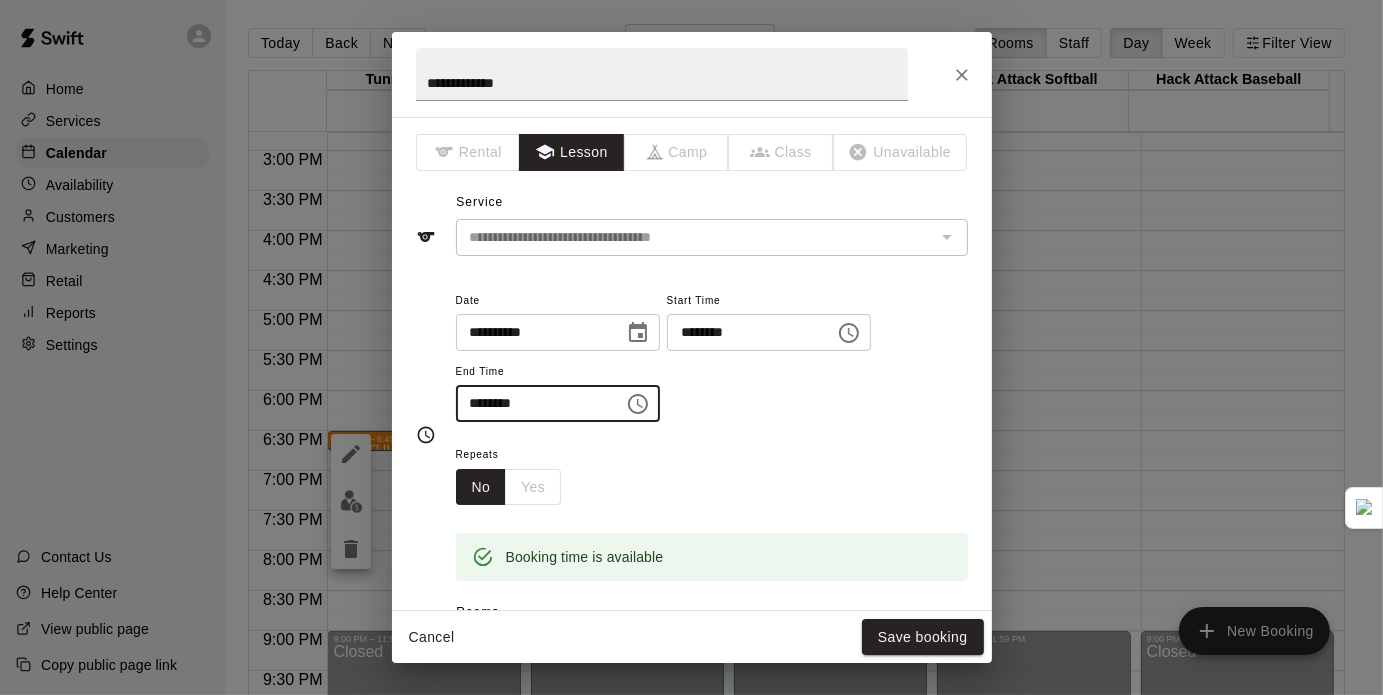 type 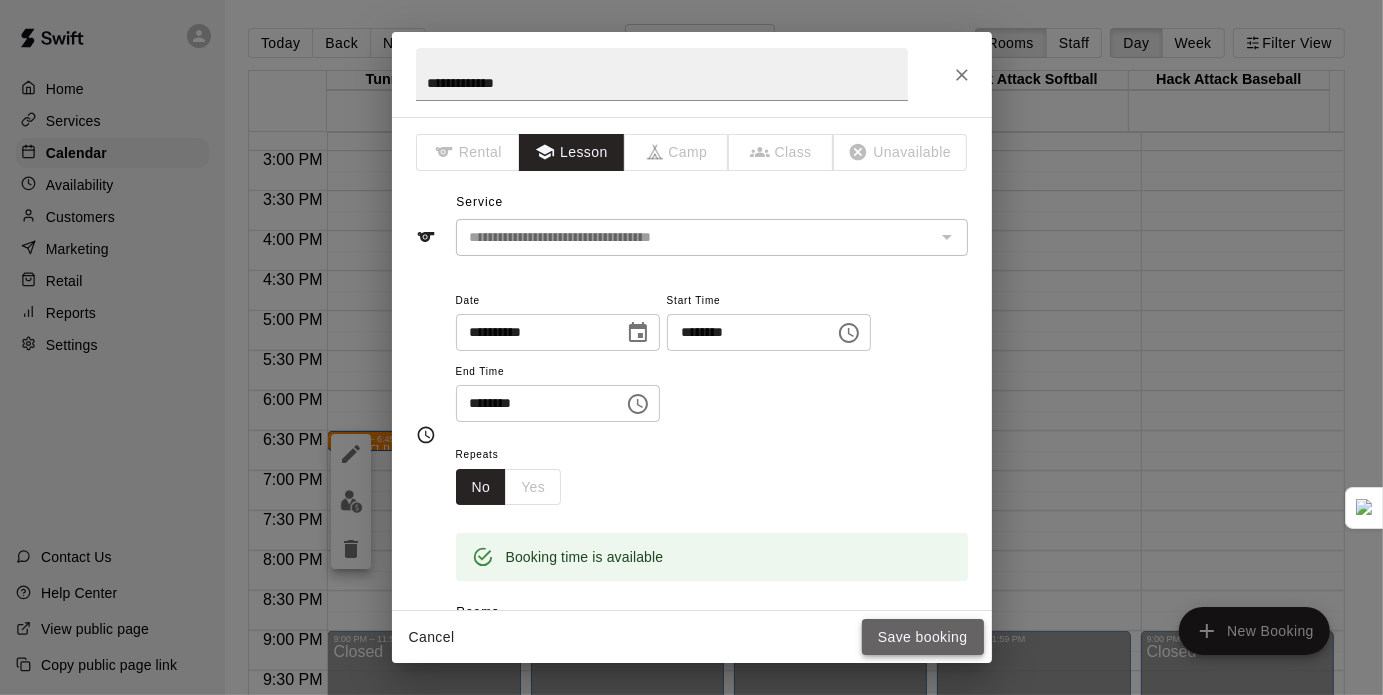 click on "Save booking" at bounding box center (923, 637) 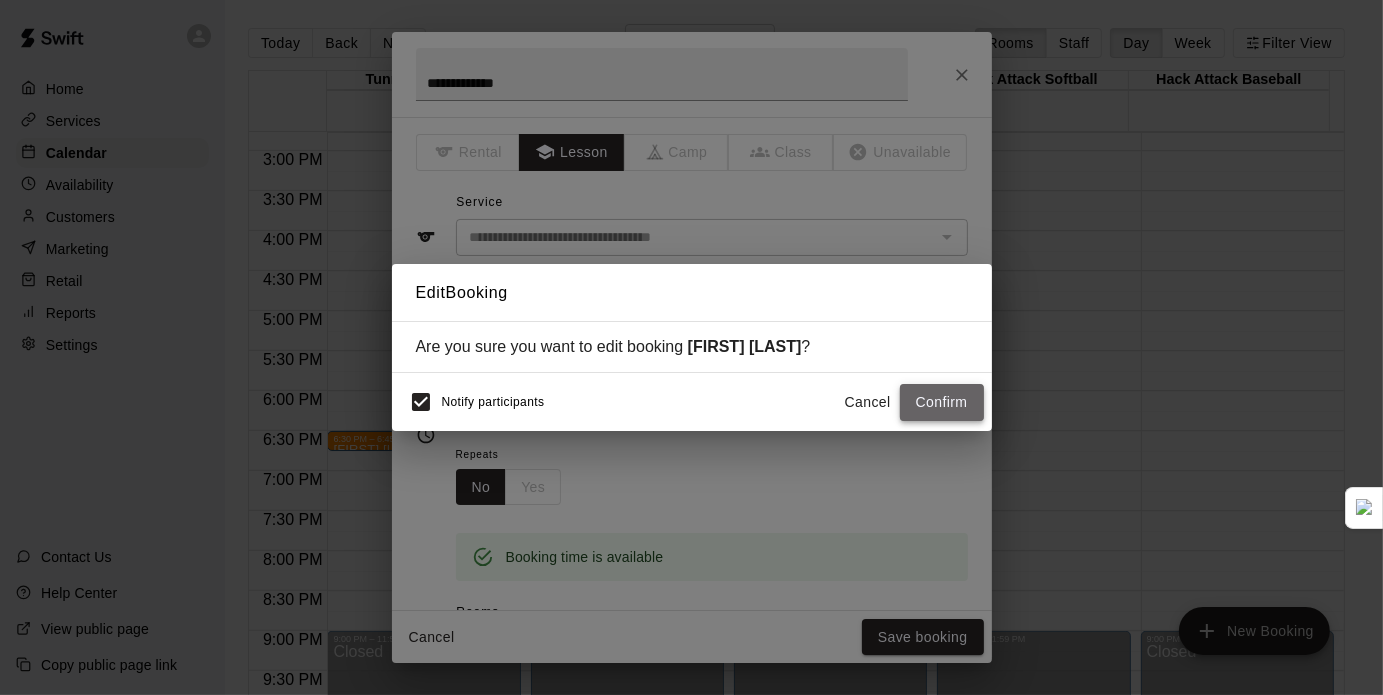 click on "Confirm" at bounding box center (942, 402) 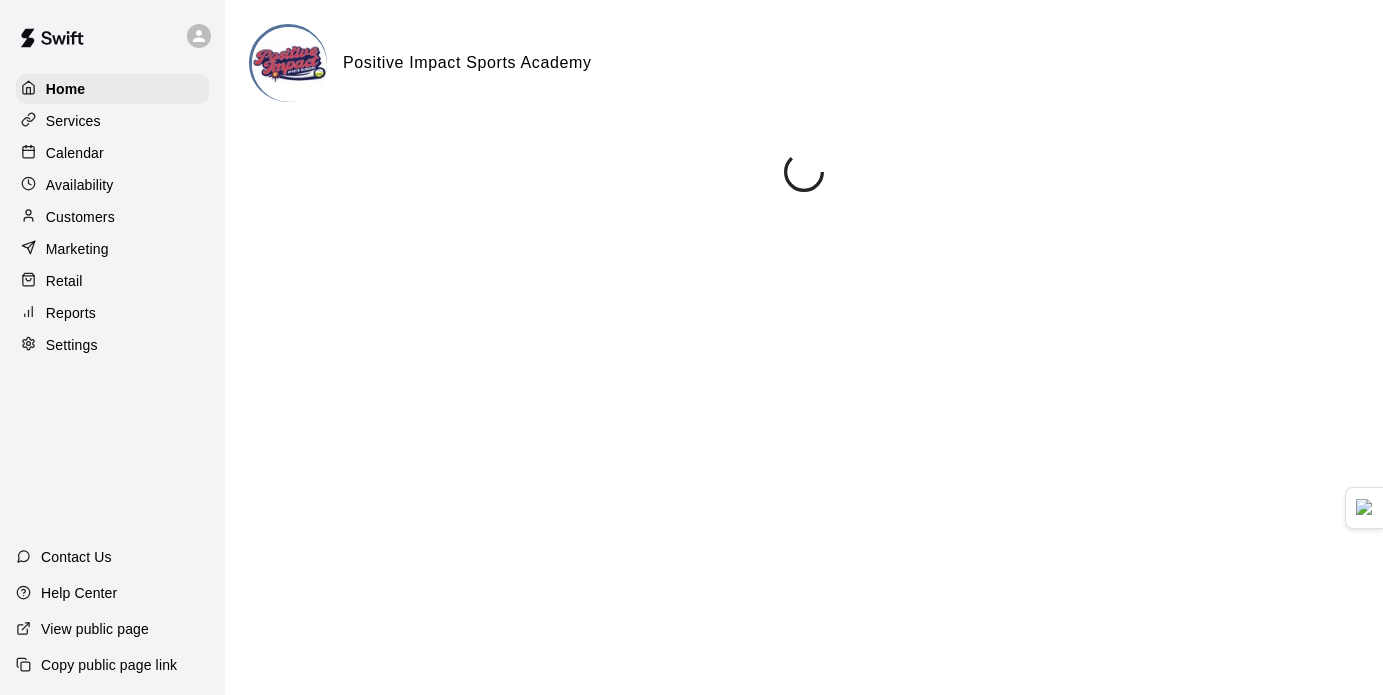 scroll, scrollTop: 0, scrollLeft: 0, axis: both 